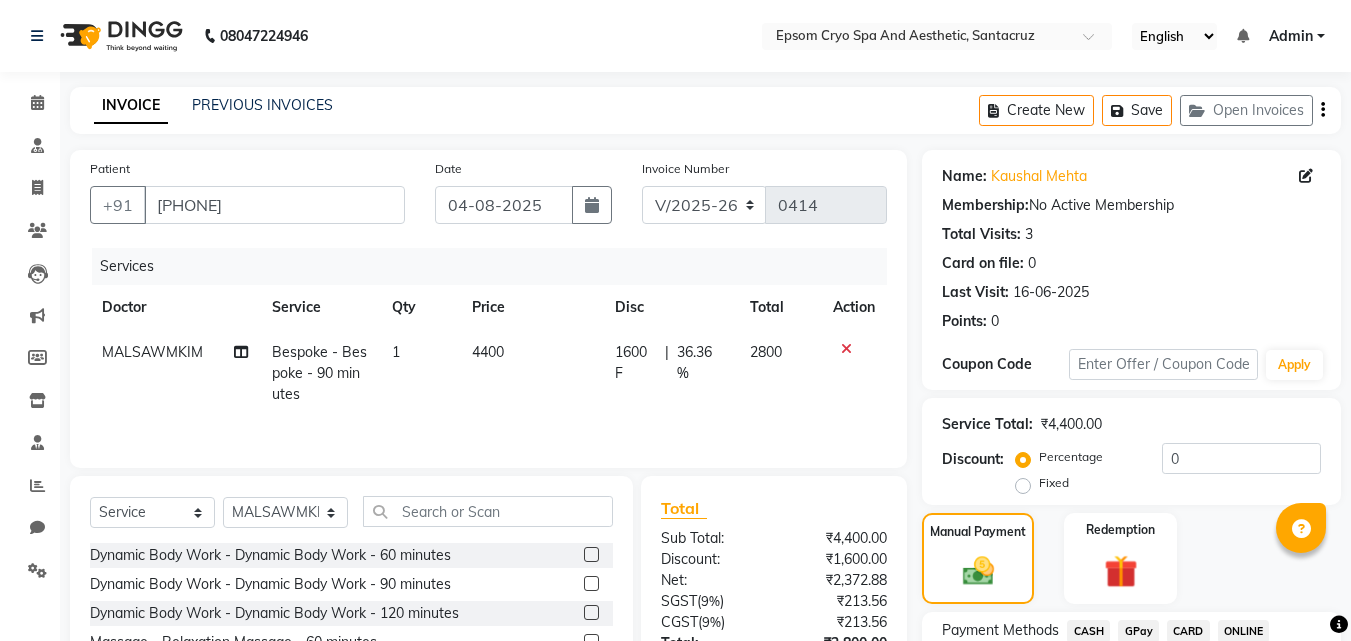 select on "8028" 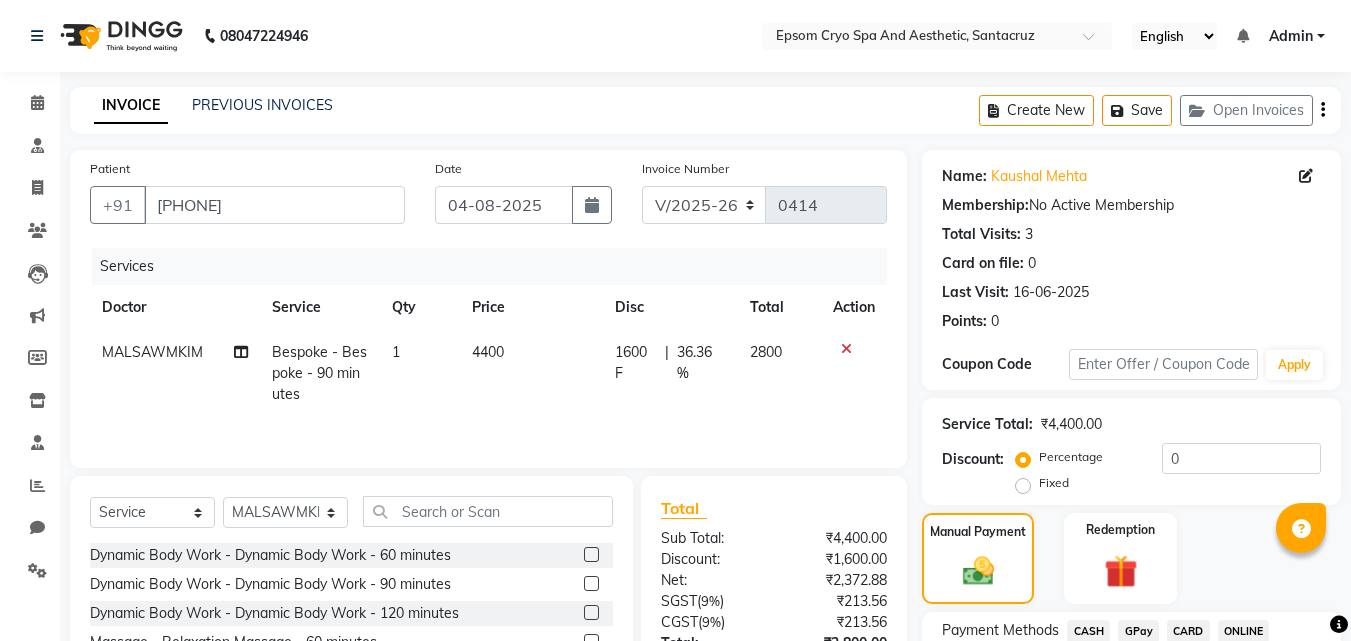 select on "service" 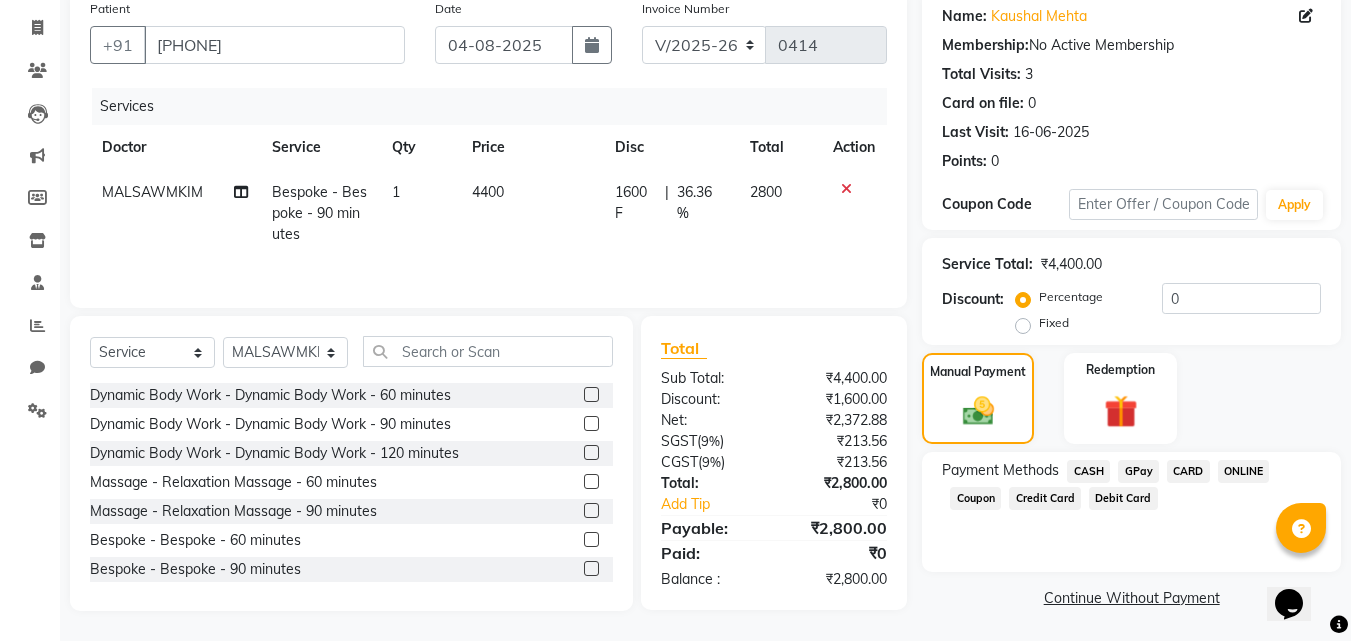 scroll, scrollTop: 0, scrollLeft: 0, axis: both 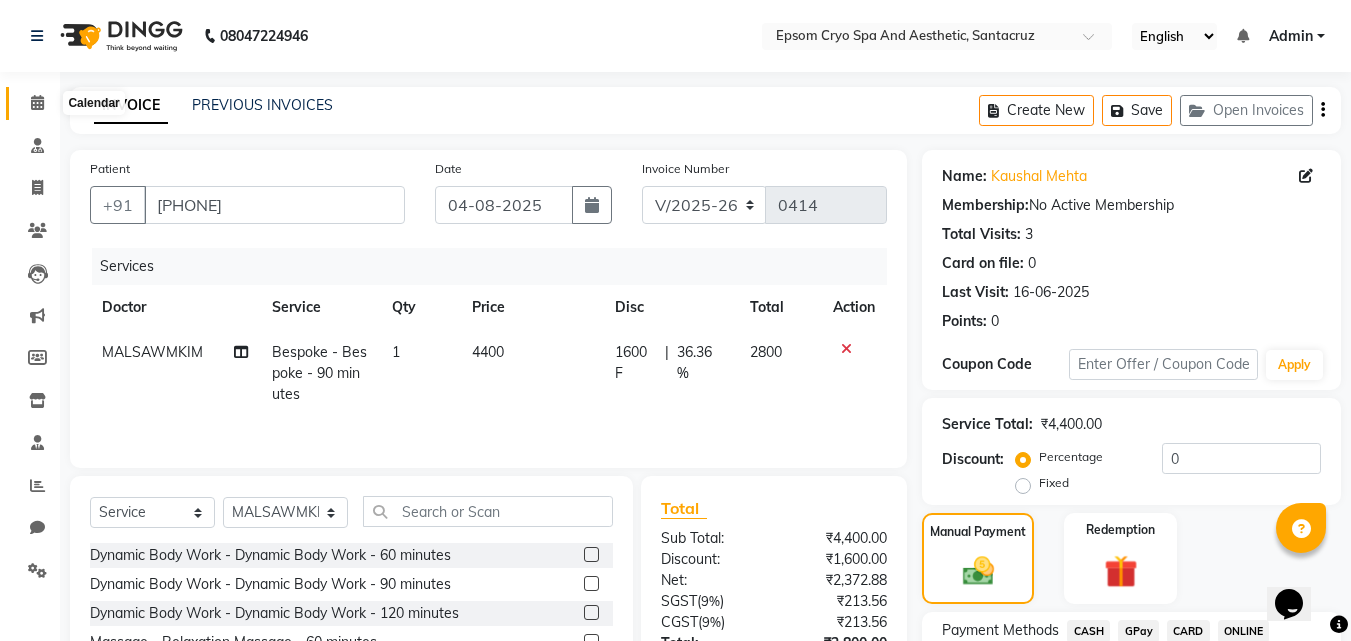 click 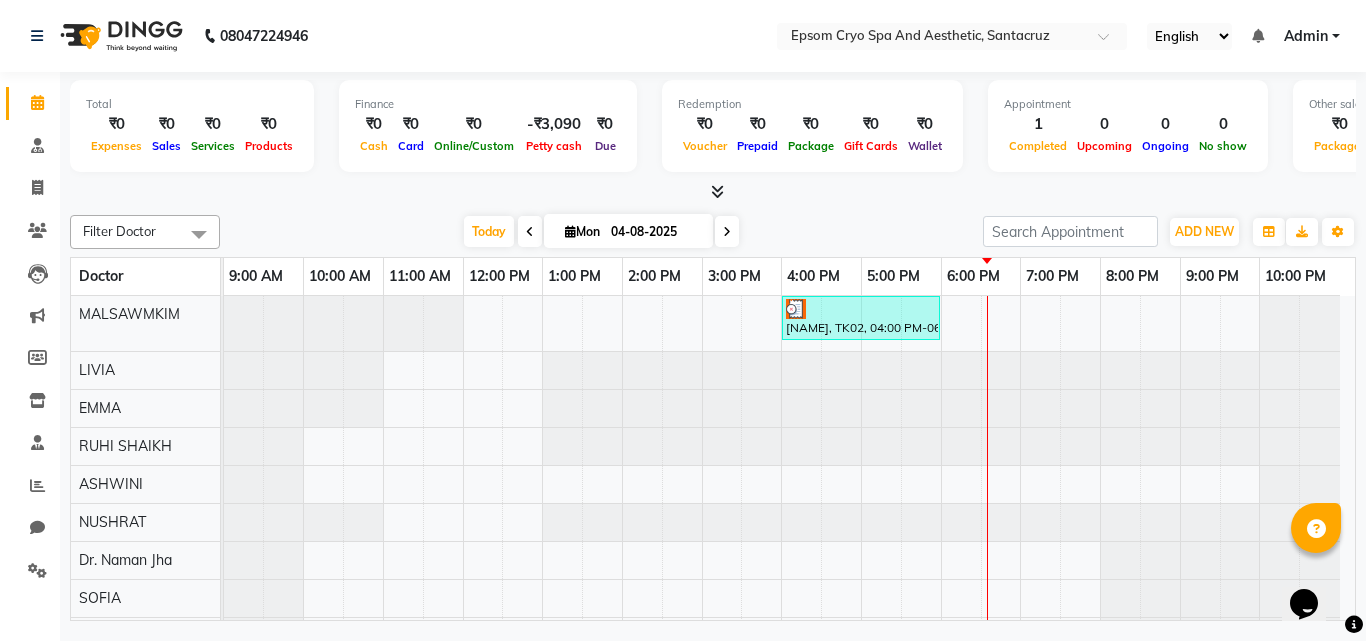 scroll, scrollTop: 48, scrollLeft: 0, axis: vertical 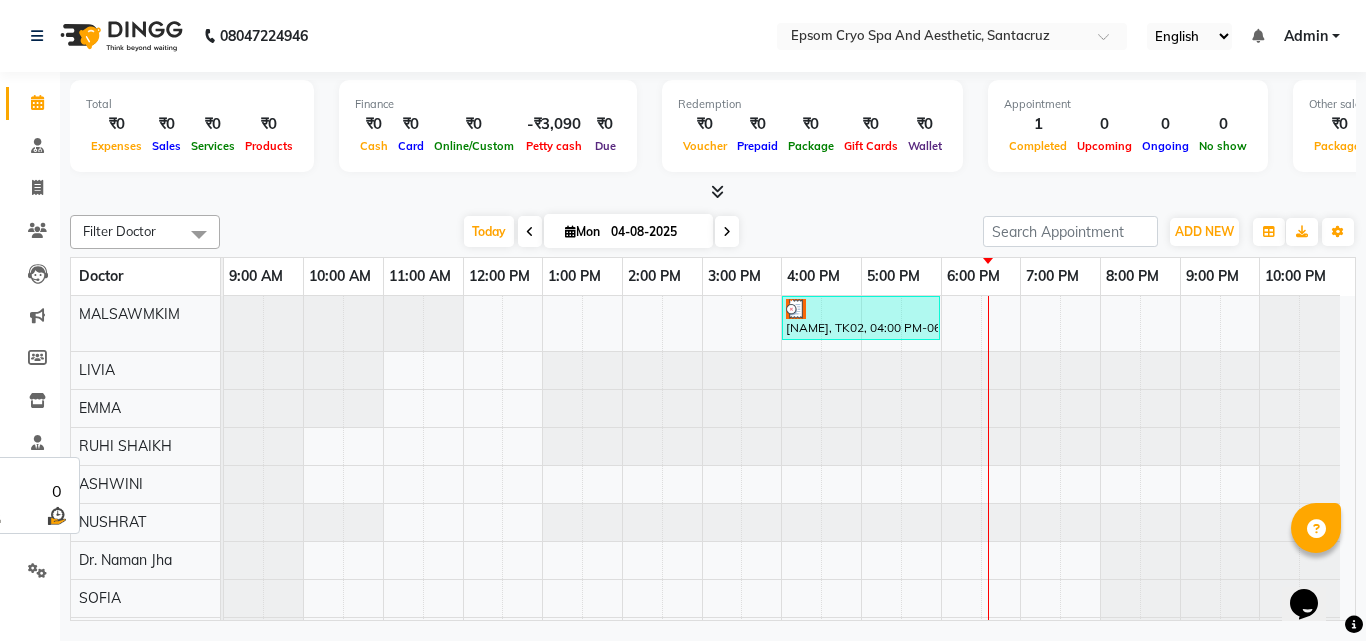 click on "Dr. Naman Jha" at bounding box center [125, 560] 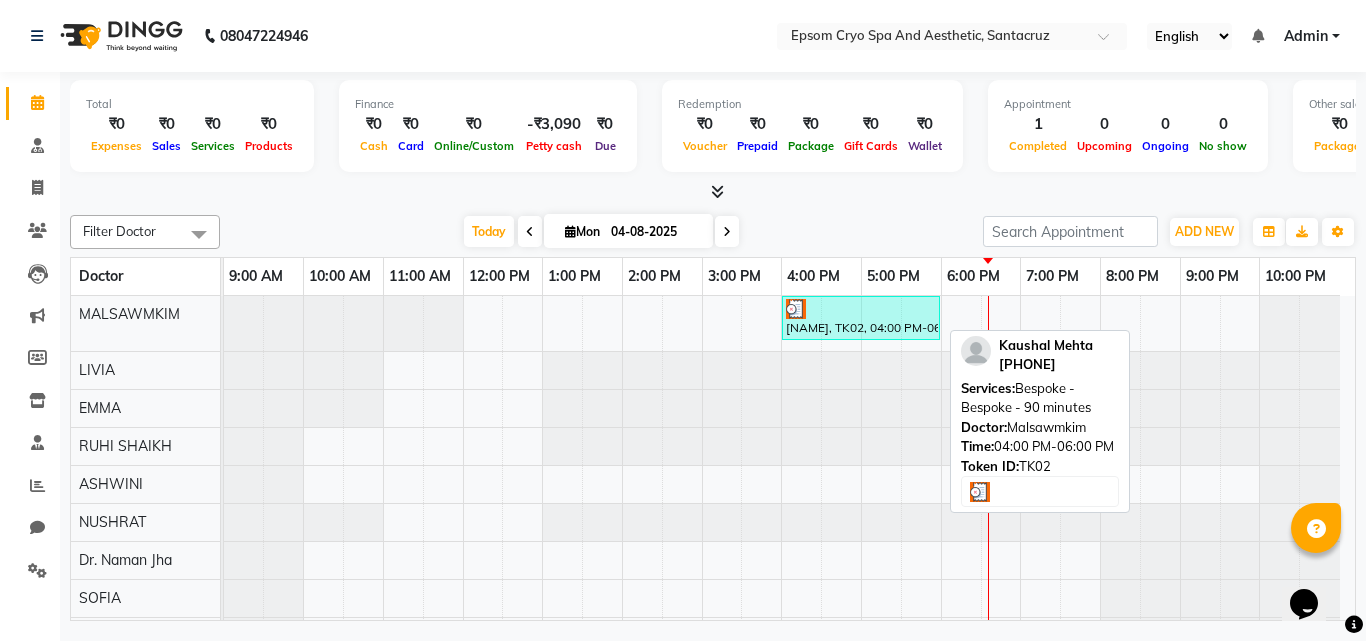drag, startPoint x: 882, startPoint y: 315, endPoint x: 919, endPoint y: 325, distance: 38.327538 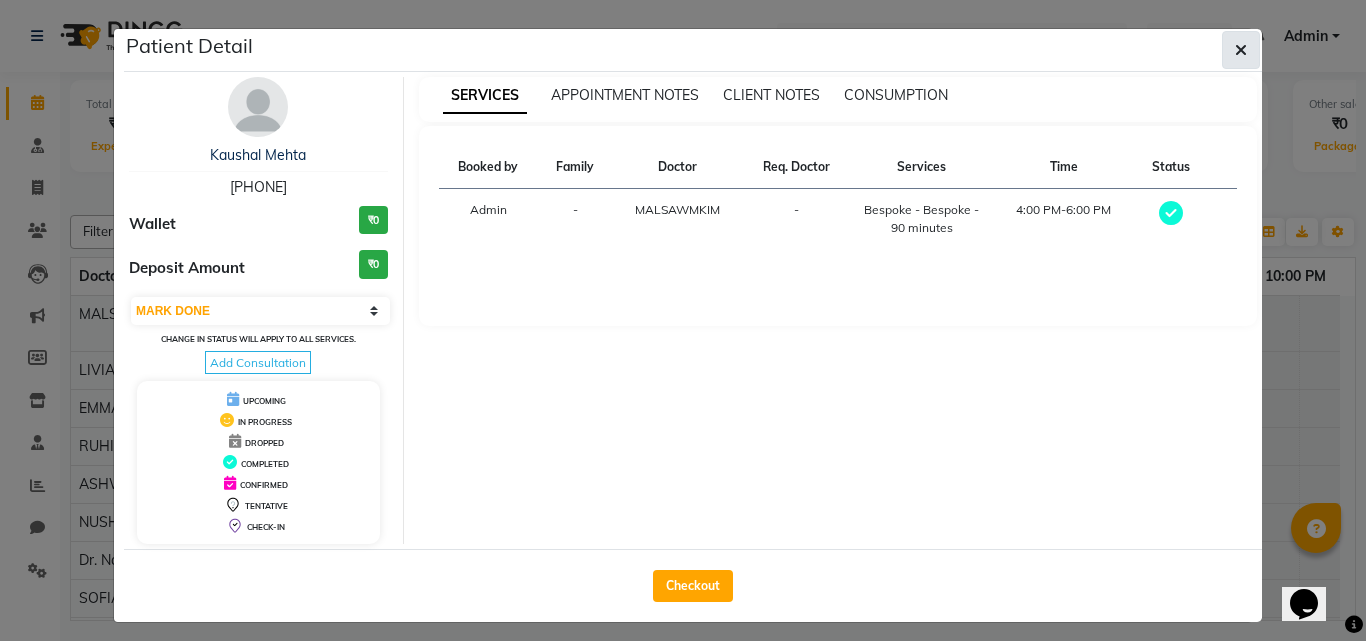 click 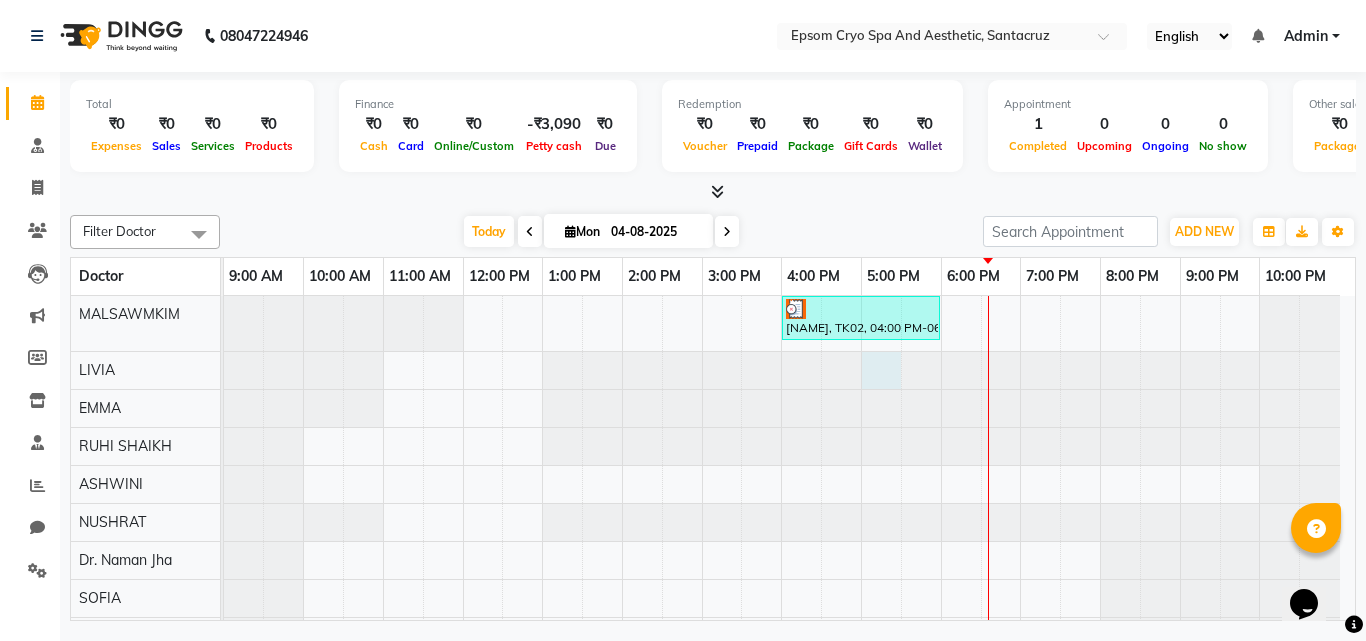 click at bounding box center [224, 370] 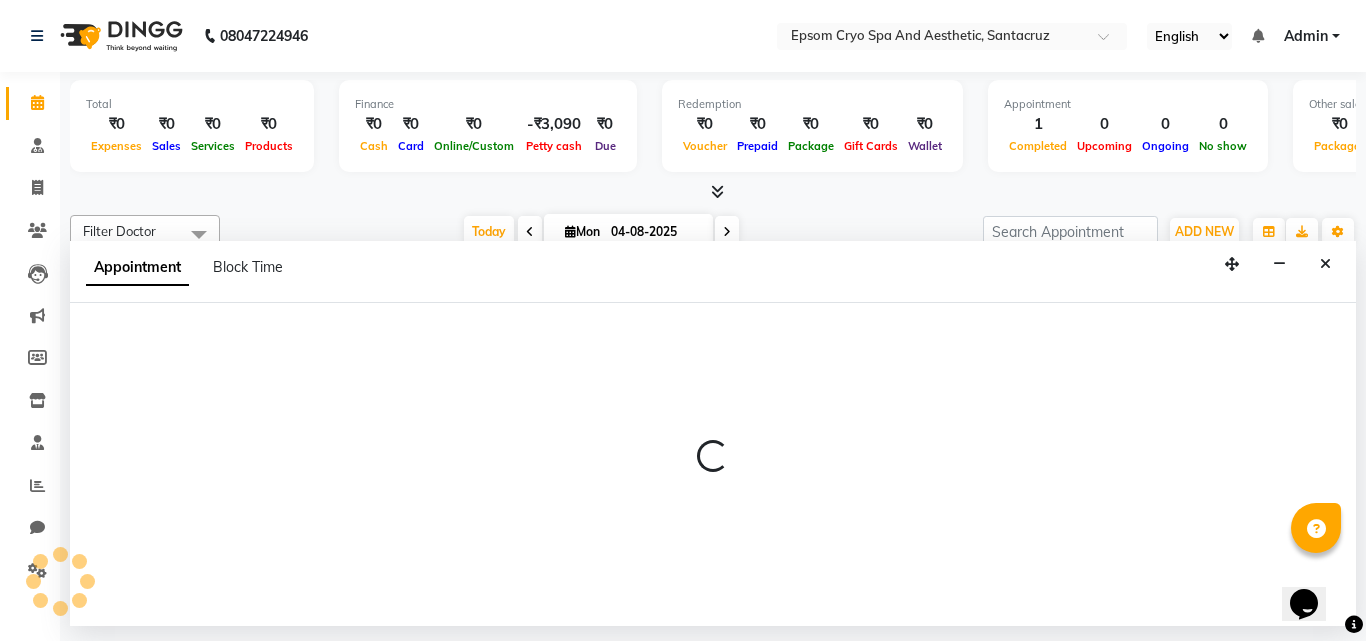 select on "72611" 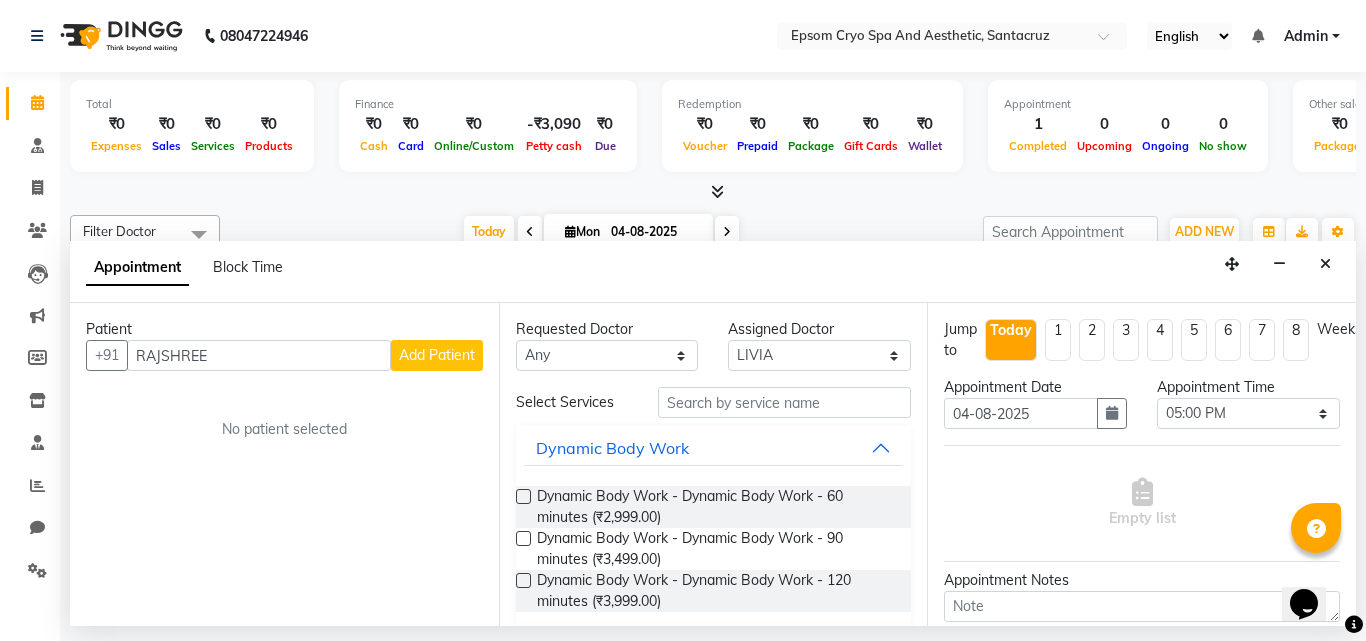 type on "RAJSHREE" 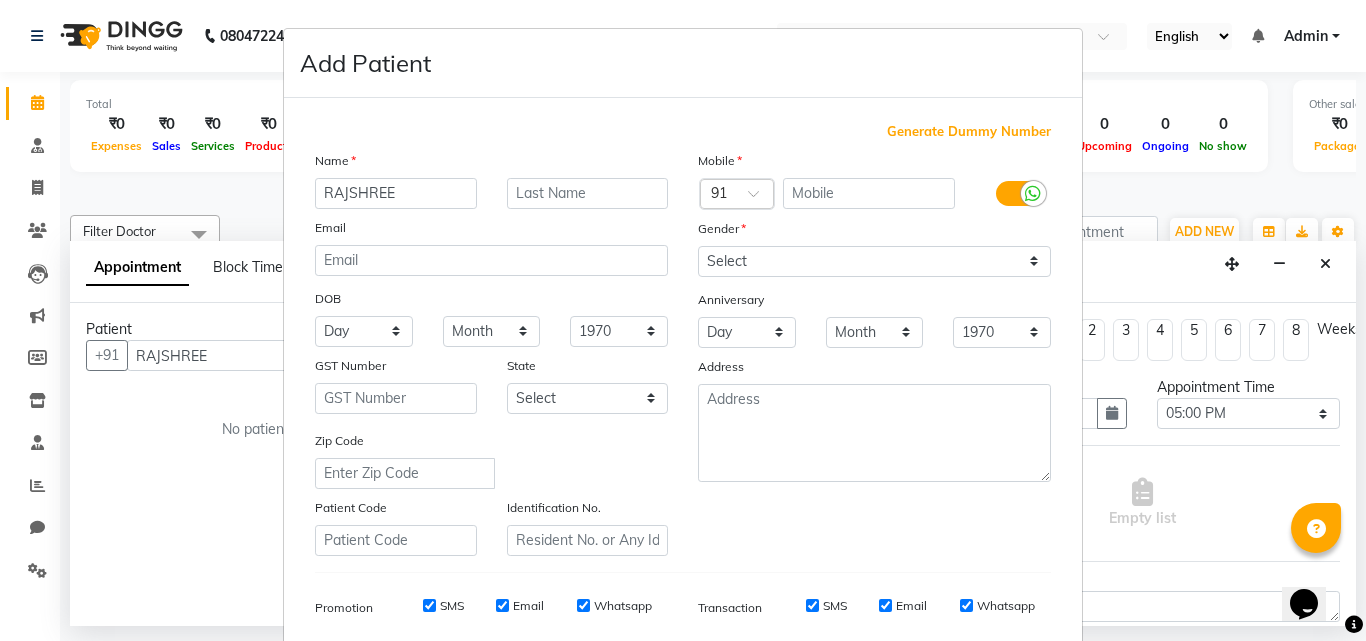 drag, startPoint x: 412, startPoint y: 179, endPoint x: 314, endPoint y: 185, distance: 98.1835 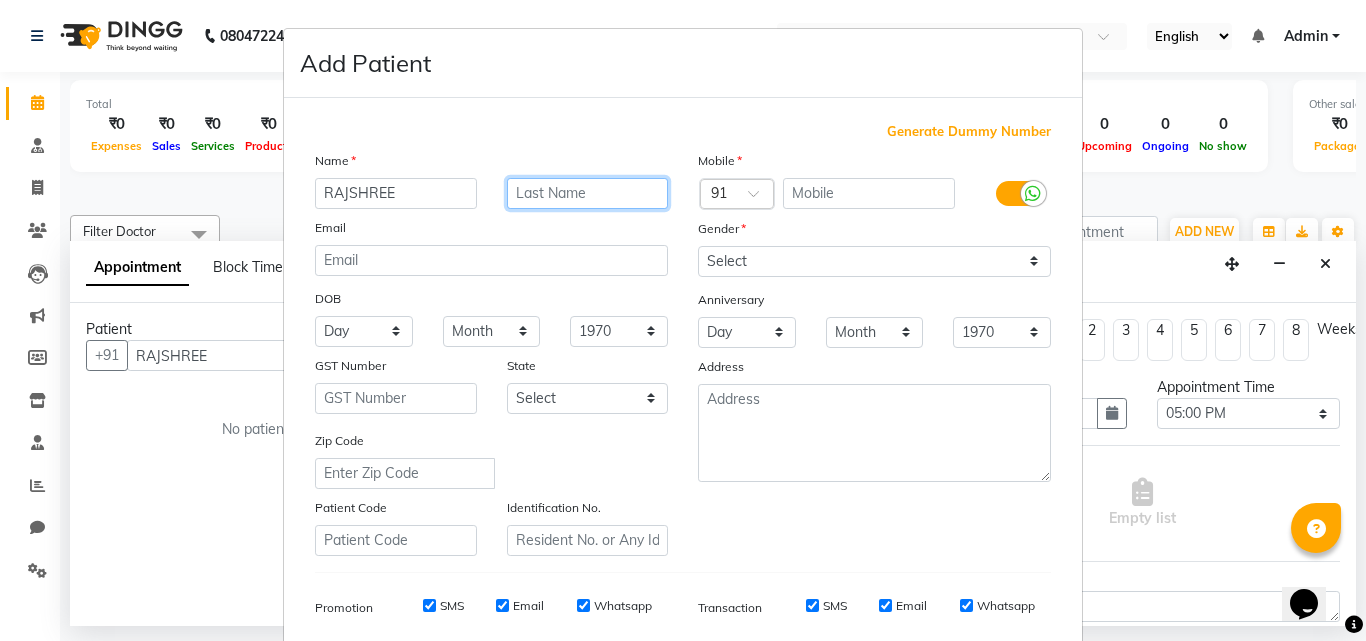 click at bounding box center (588, 193) 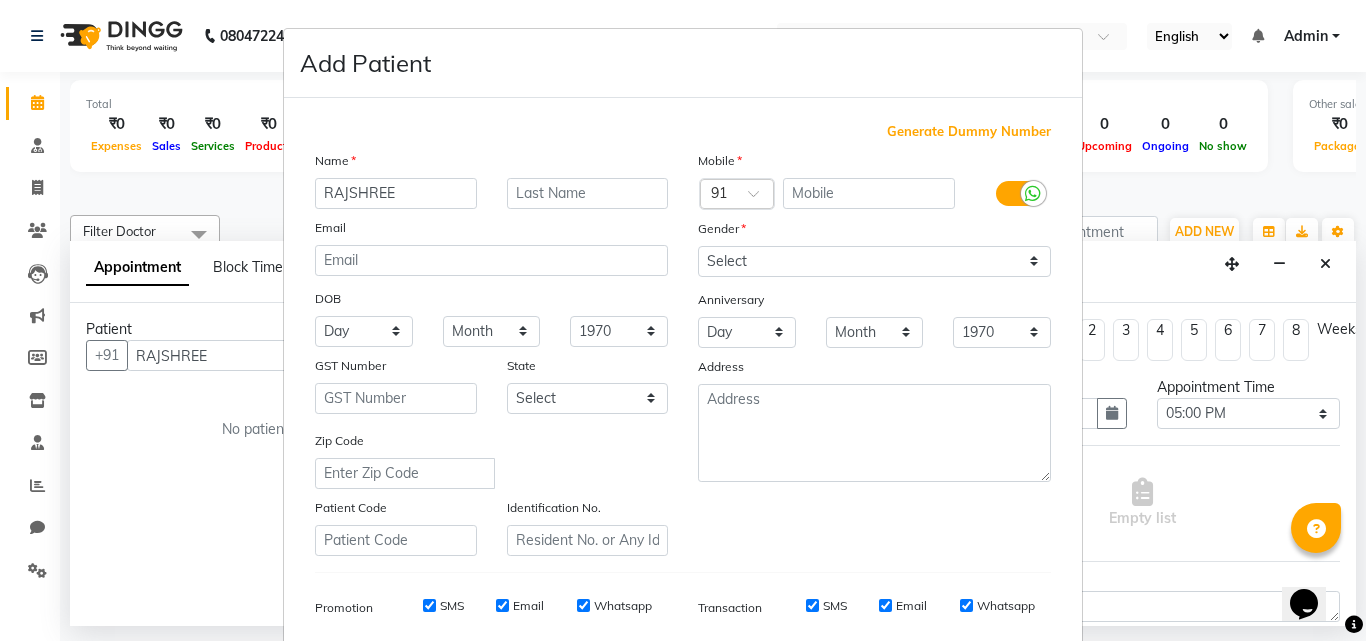 click on "Generate Dummy Number" at bounding box center [969, 132] 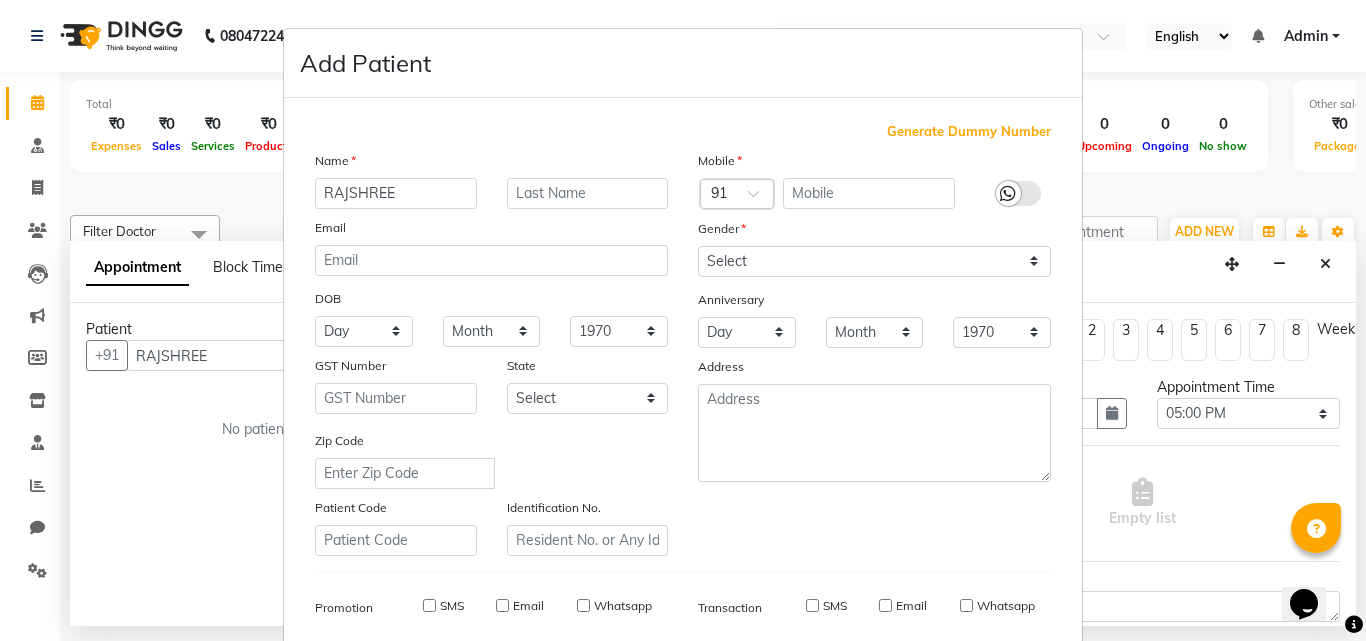 type on "[PHONE]" 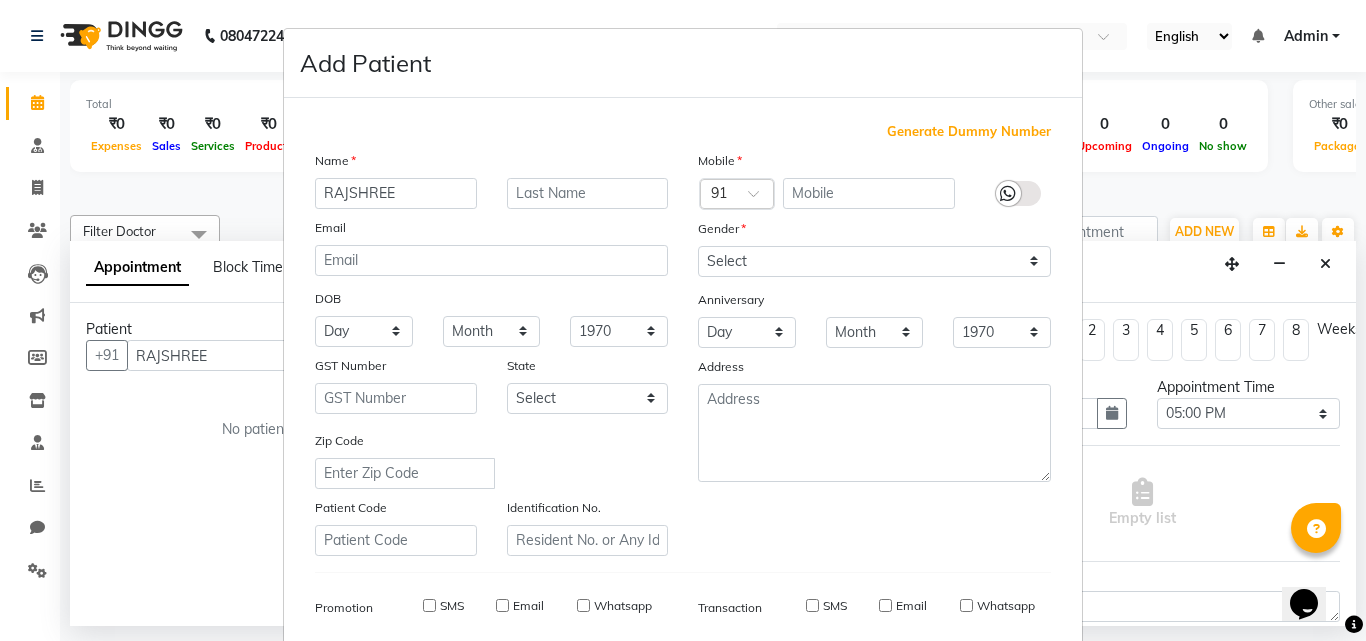 checkbox on "false" 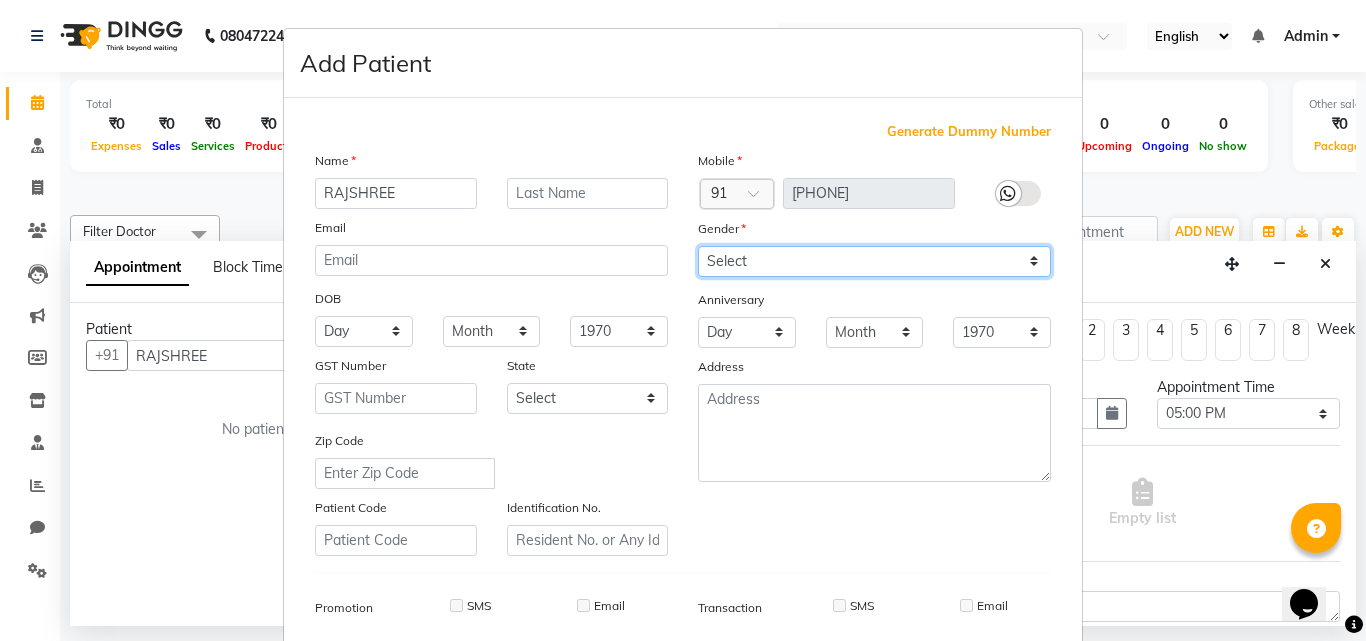 click on "Select Male Female Other Prefer Not To Say" at bounding box center (874, 261) 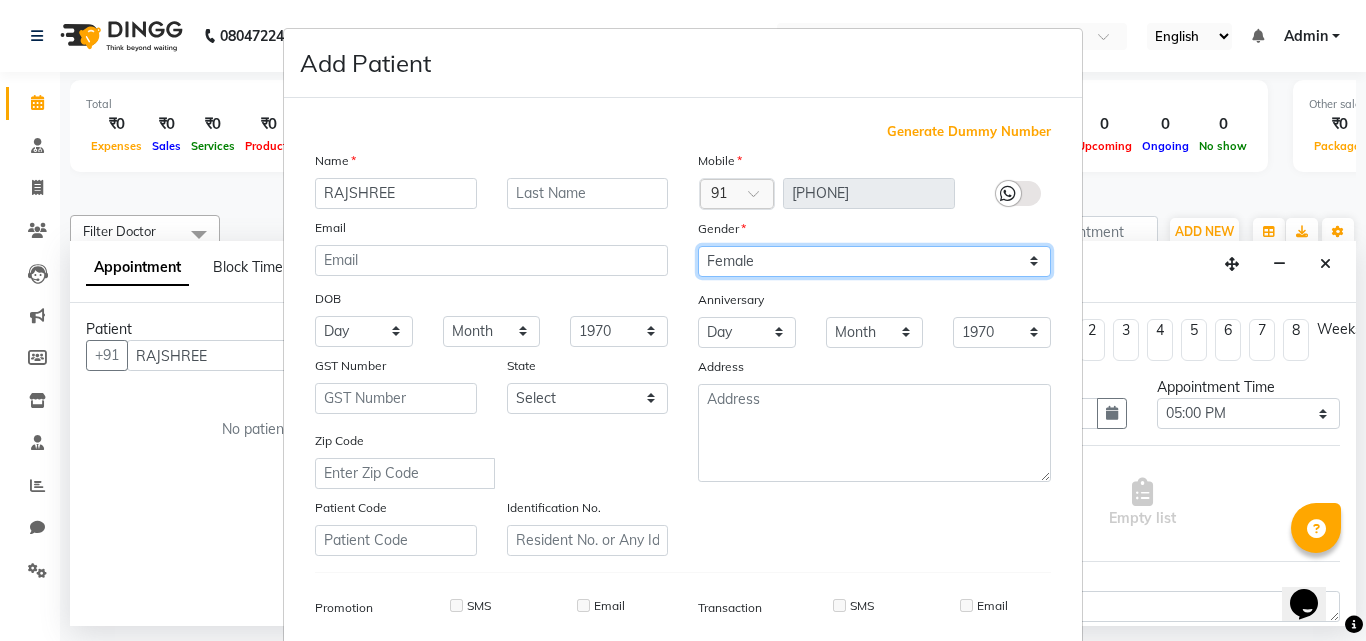 click on "Select Male Female Other Prefer Not To Say" at bounding box center (874, 261) 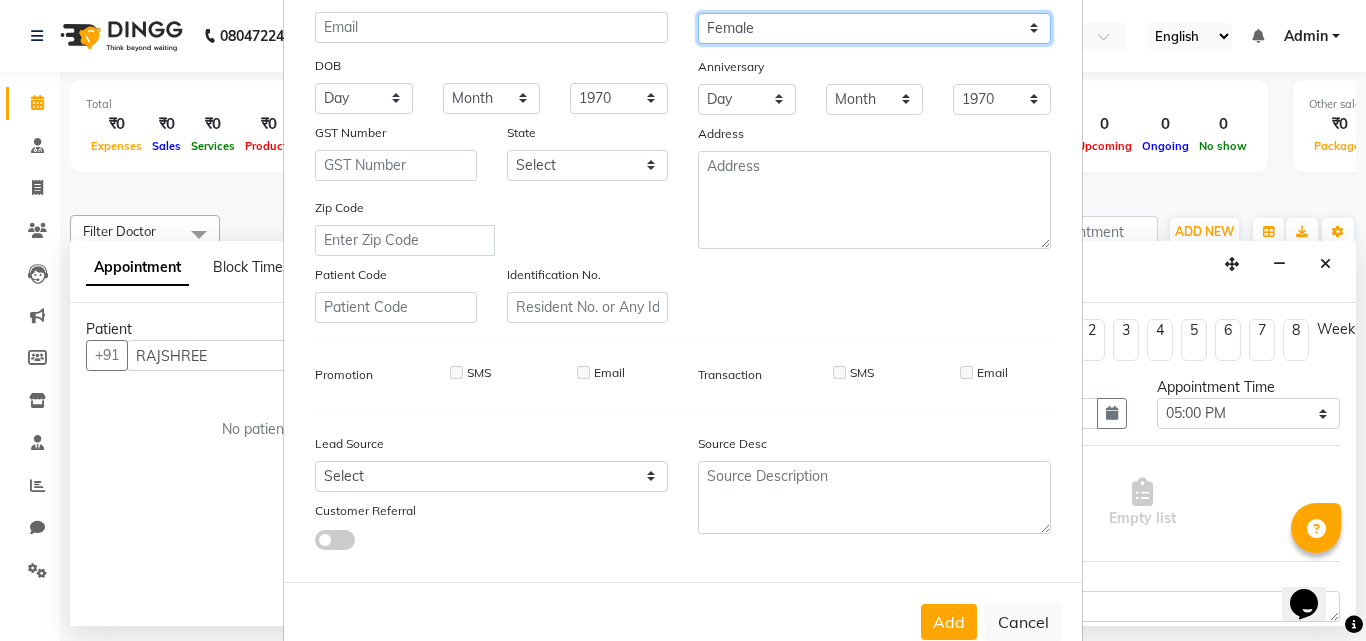 scroll, scrollTop: 282, scrollLeft: 0, axis: vertical 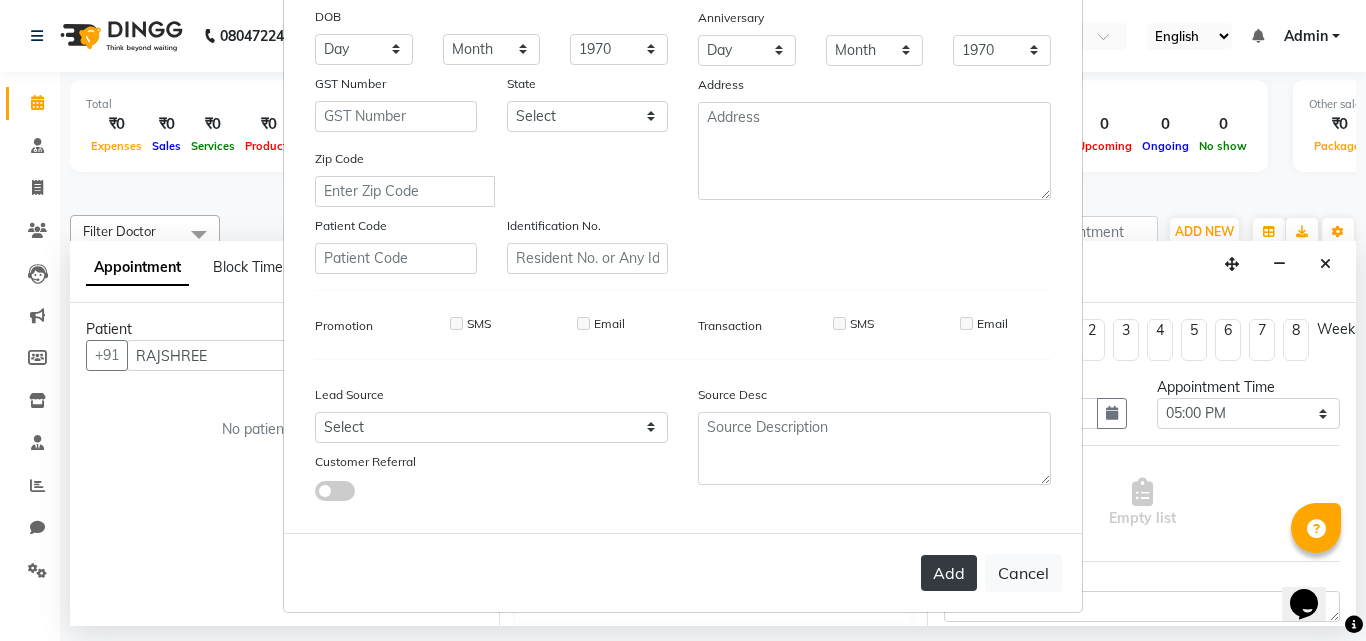 click on "Add" at bounding box center [949, 573] 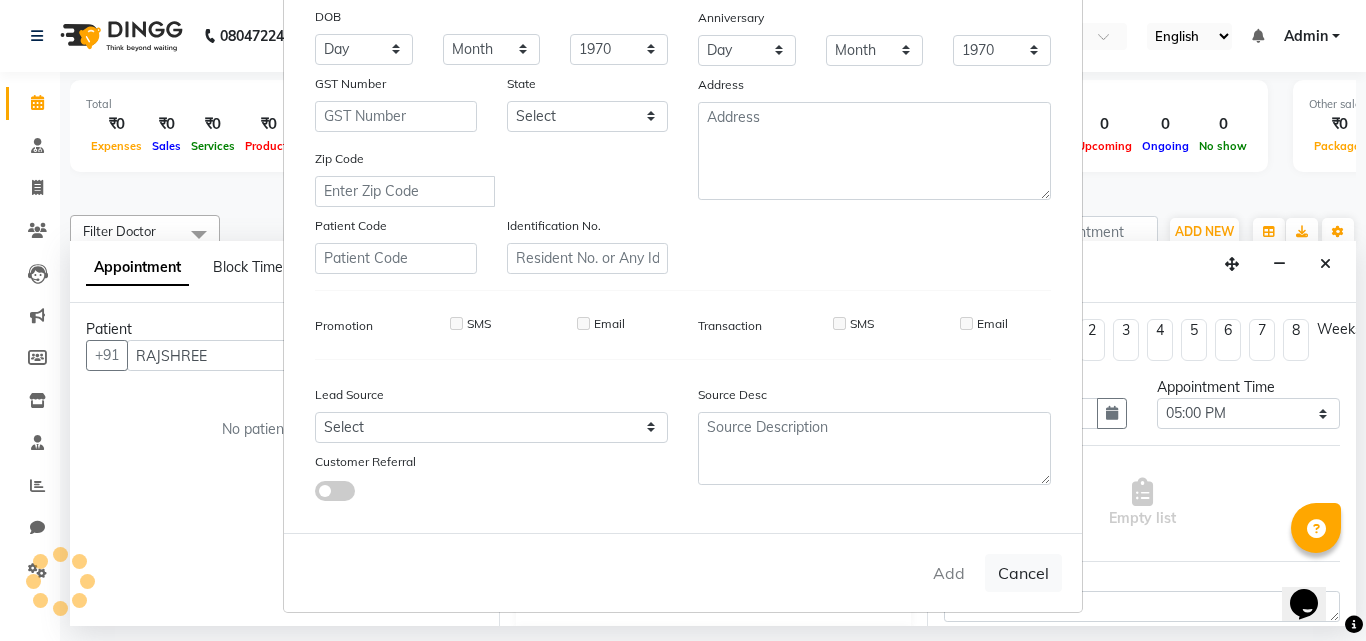 type on "[PHONE]" 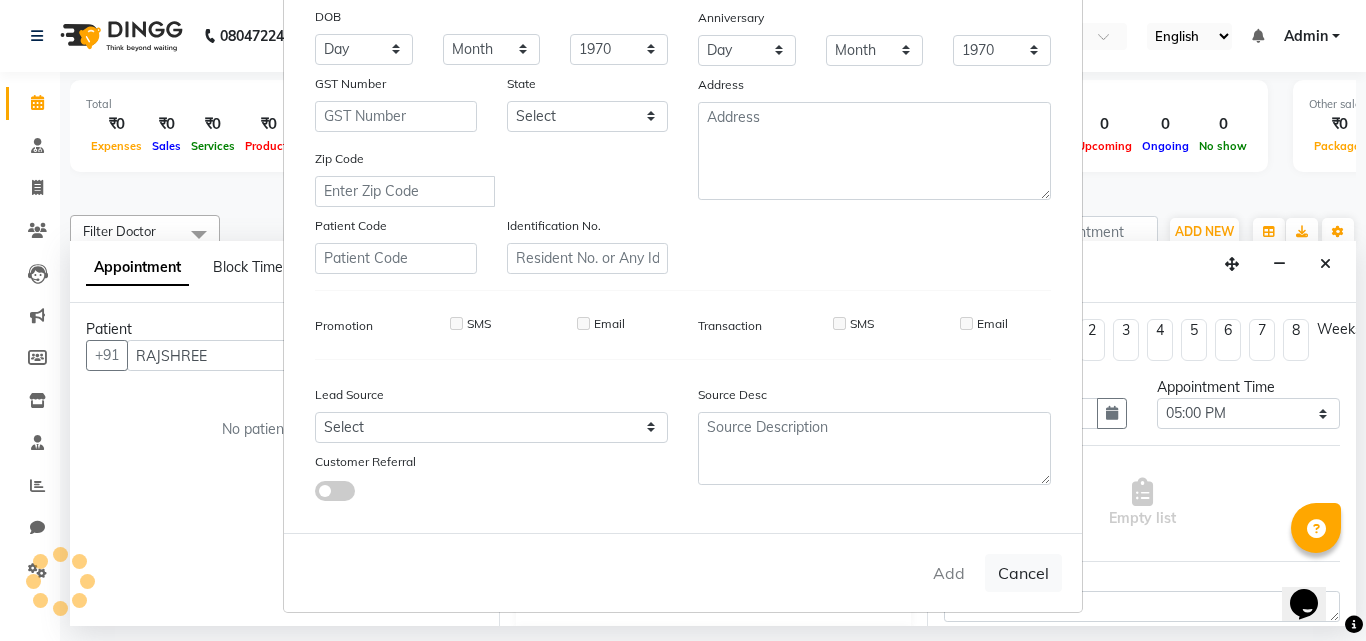 type 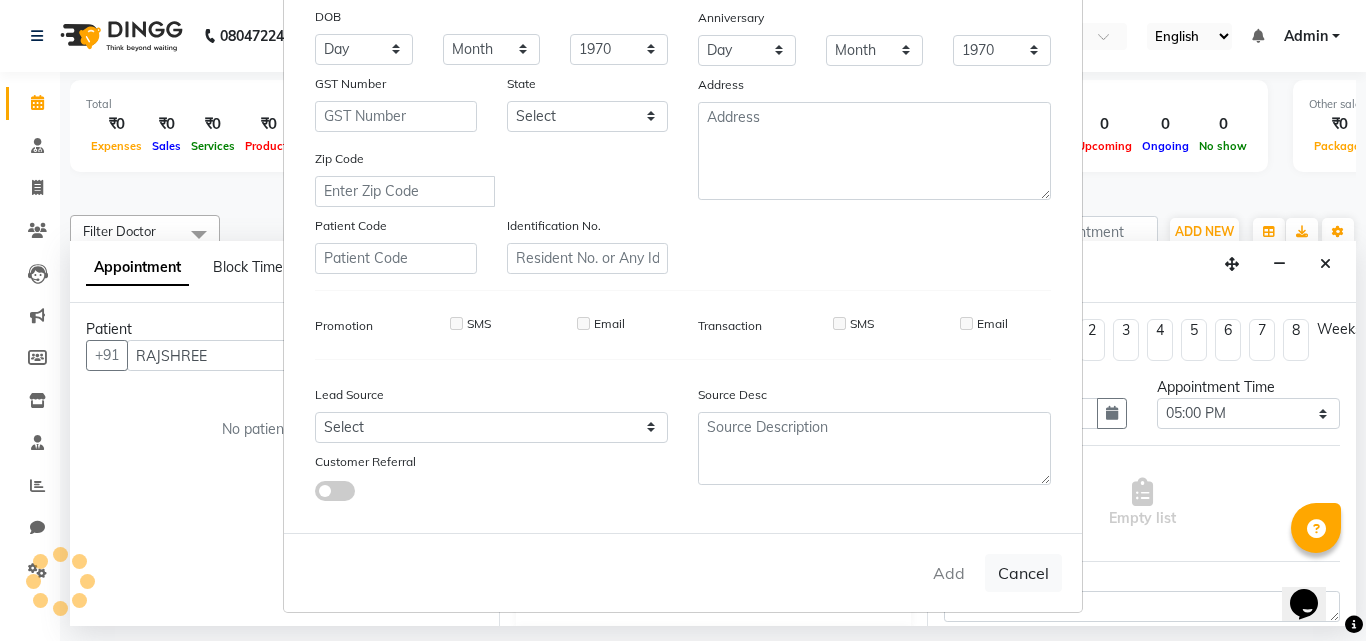 select 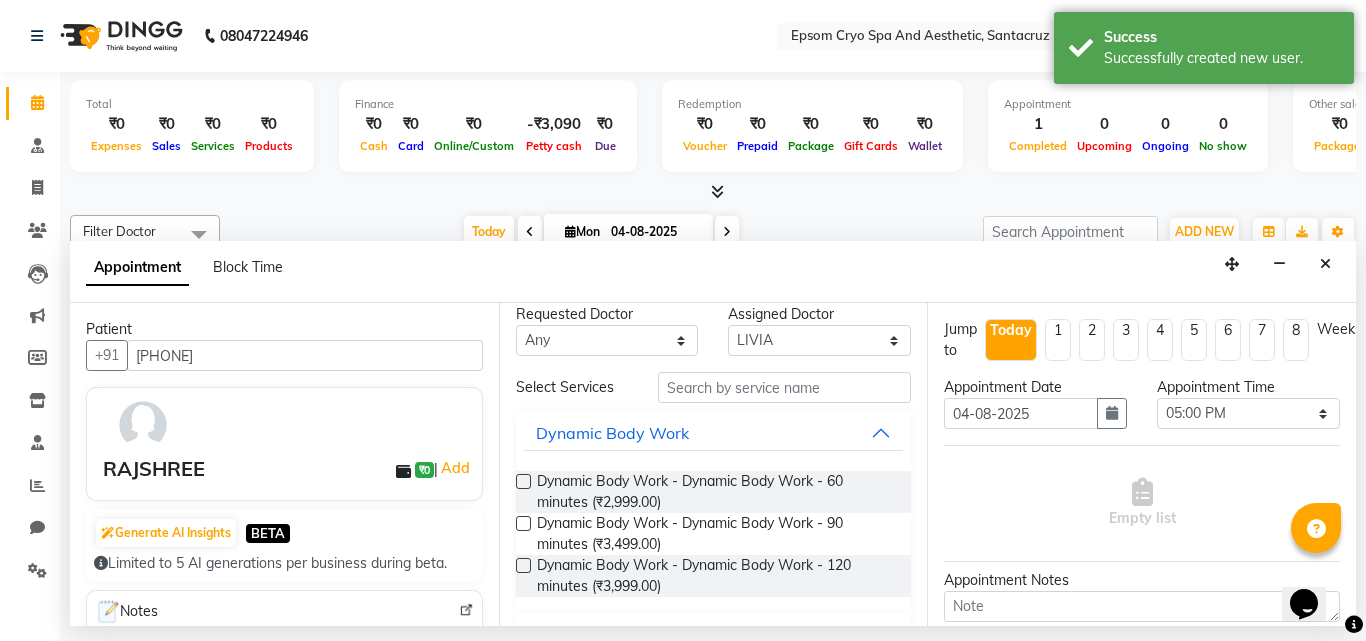 scroll, scrollTop: 0, scrollLeft: 0, axis: both 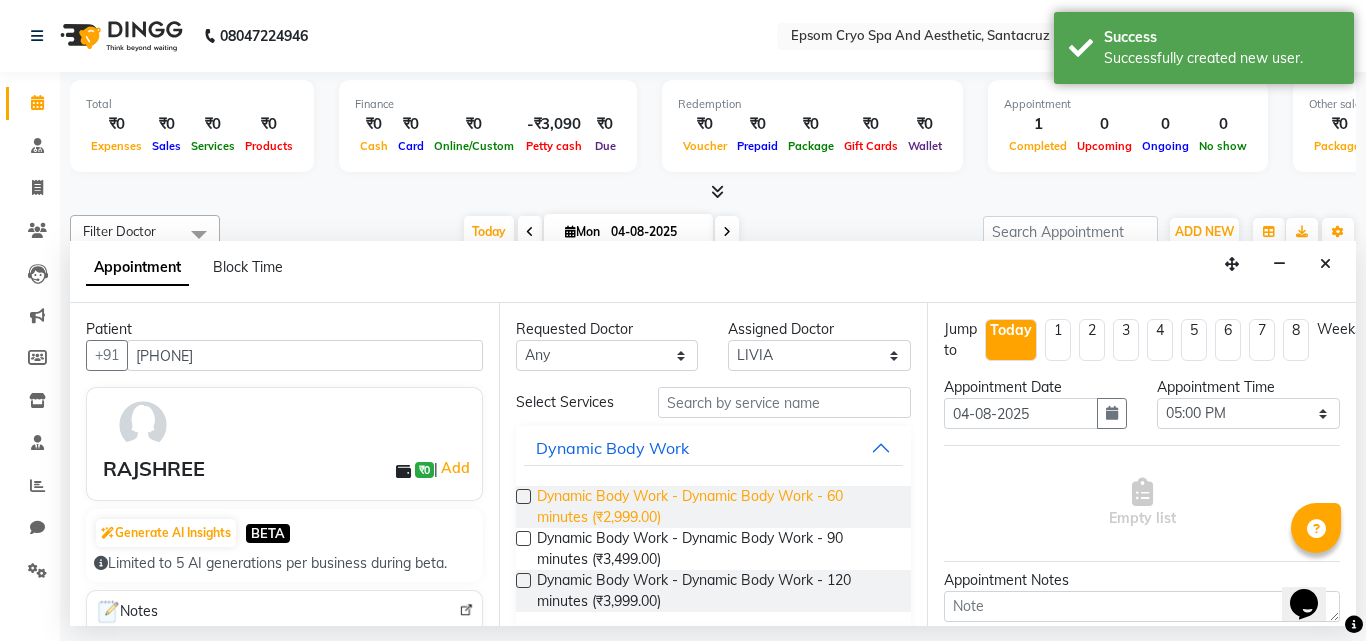 click on "Dynamic Body Work - Dynamic Body Work - 60 minutes (₹2,999.00)" at bounding box center (716, 507) 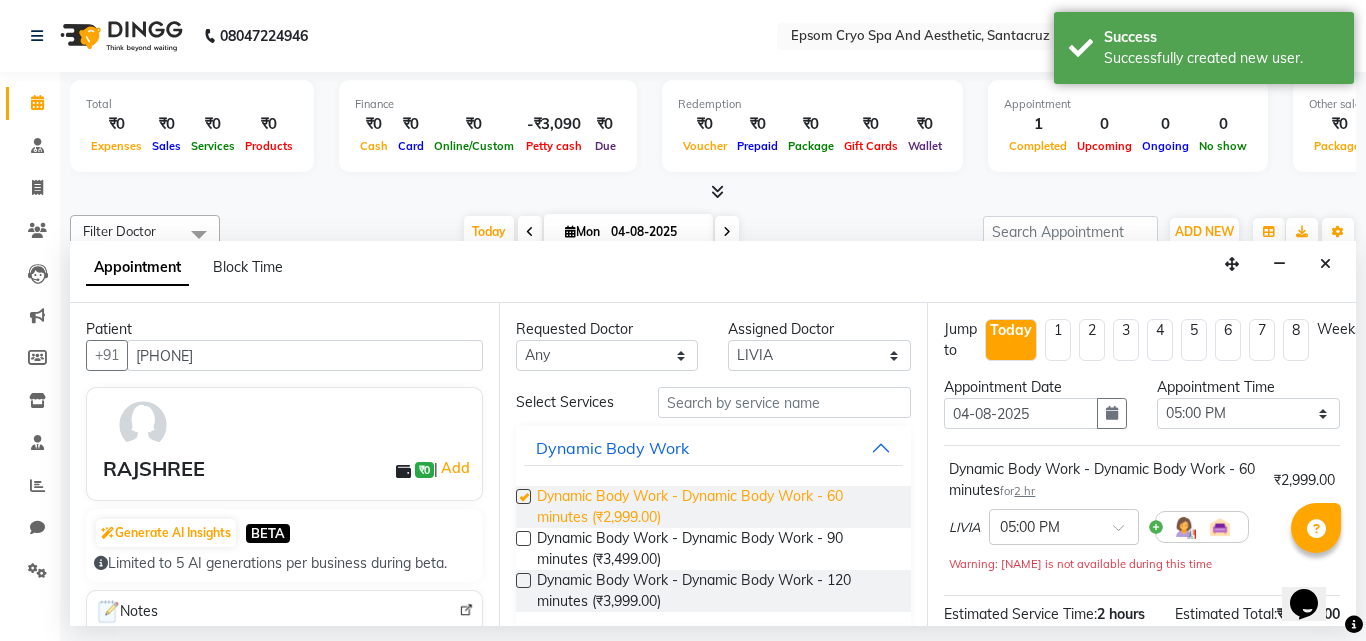 checkbox on "false" 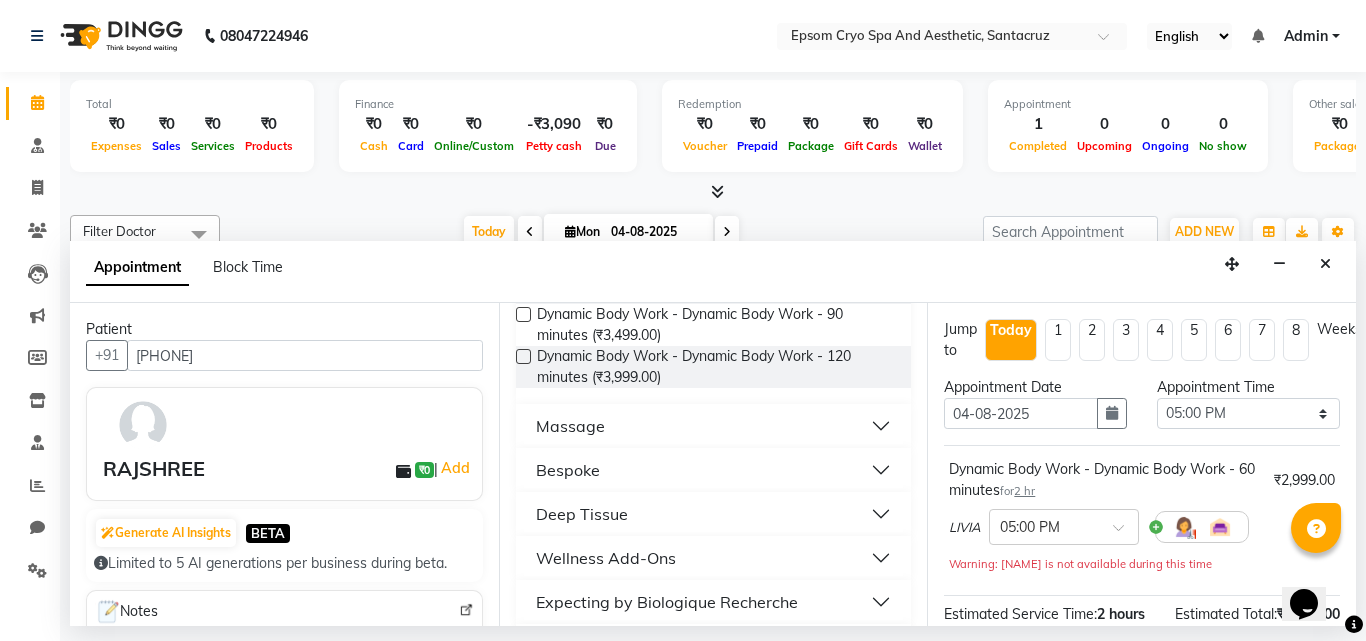 scroll, scrollTop: 0, scrollLeft: 0, axis: both 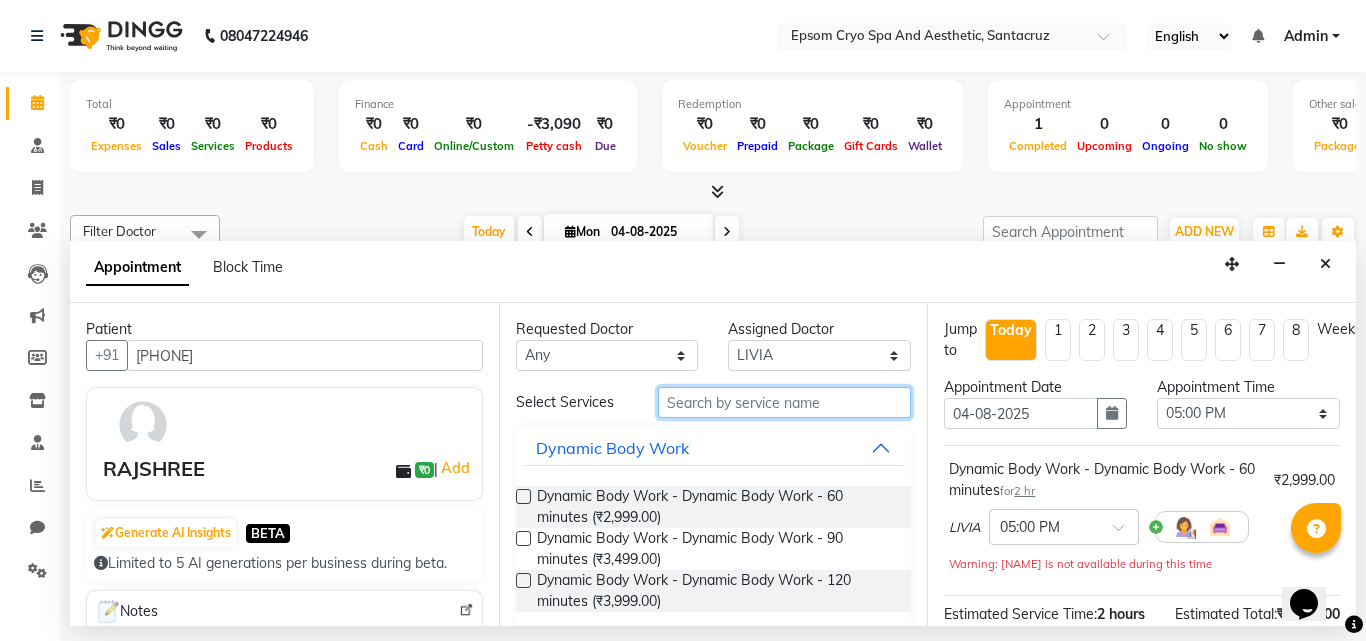 click at bounding box center (785, 402) 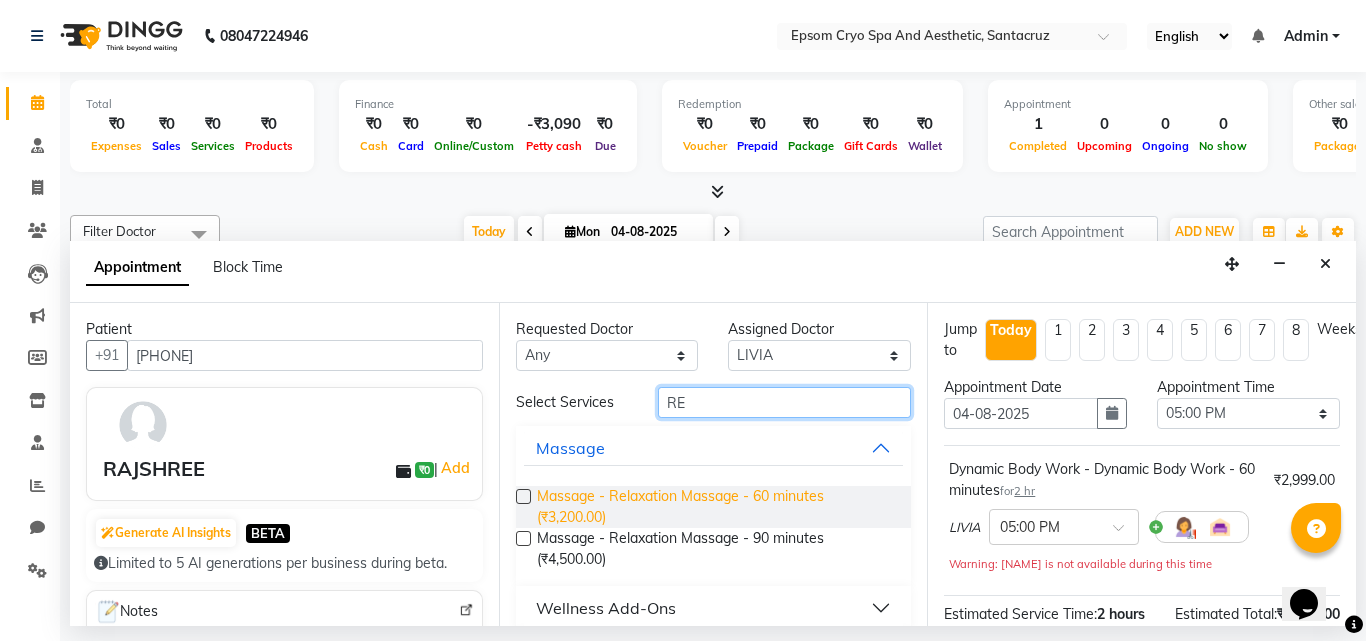 type on "RE" 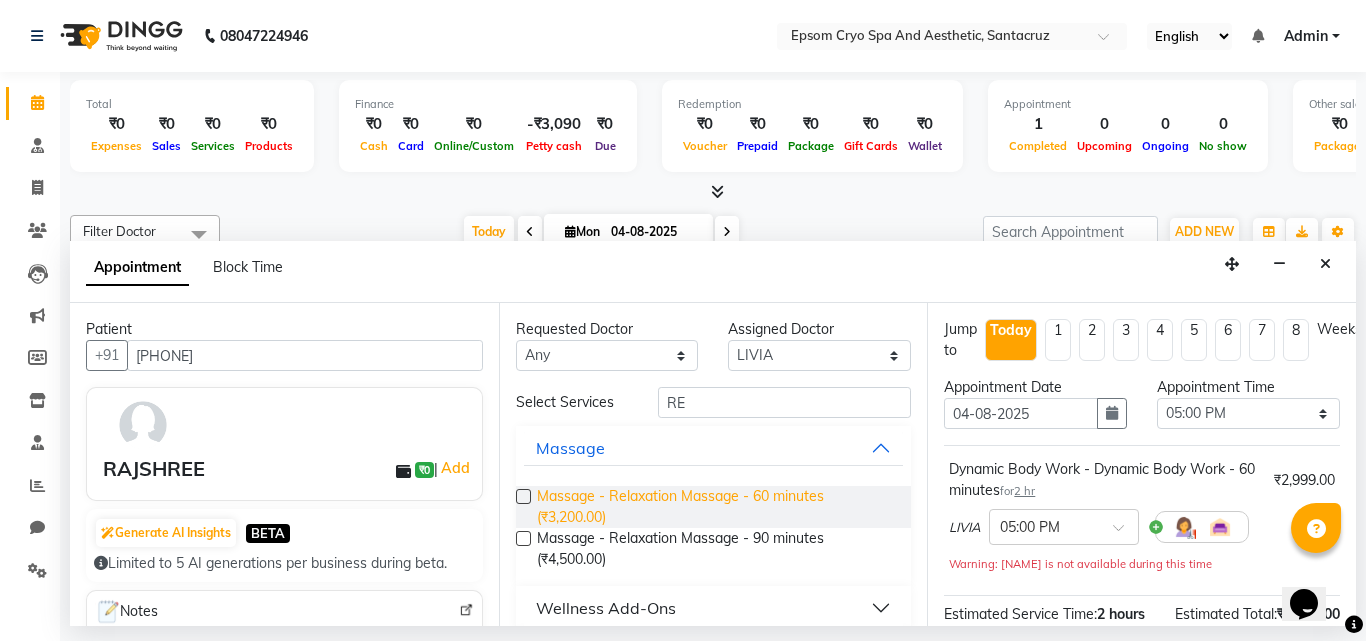 click on "Massage - Relaxation Massage - 60 minutes (₹3,200.00)" at bounding box center (716, 507) 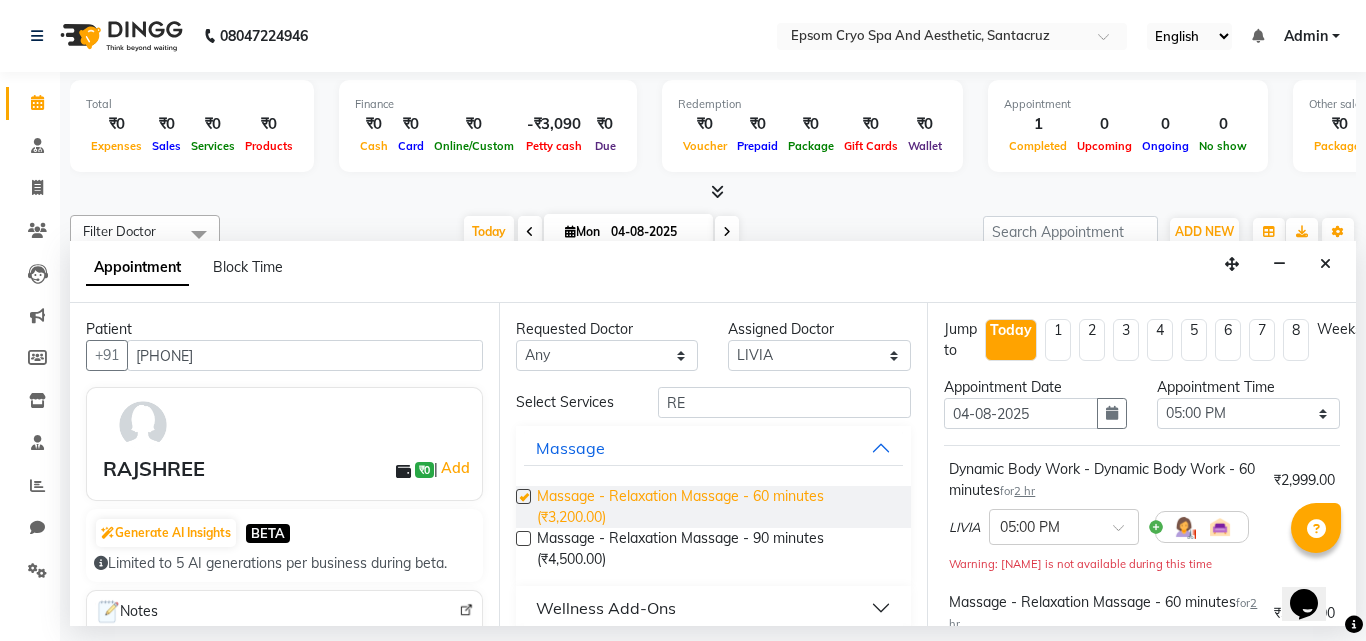 checkbox on "false" 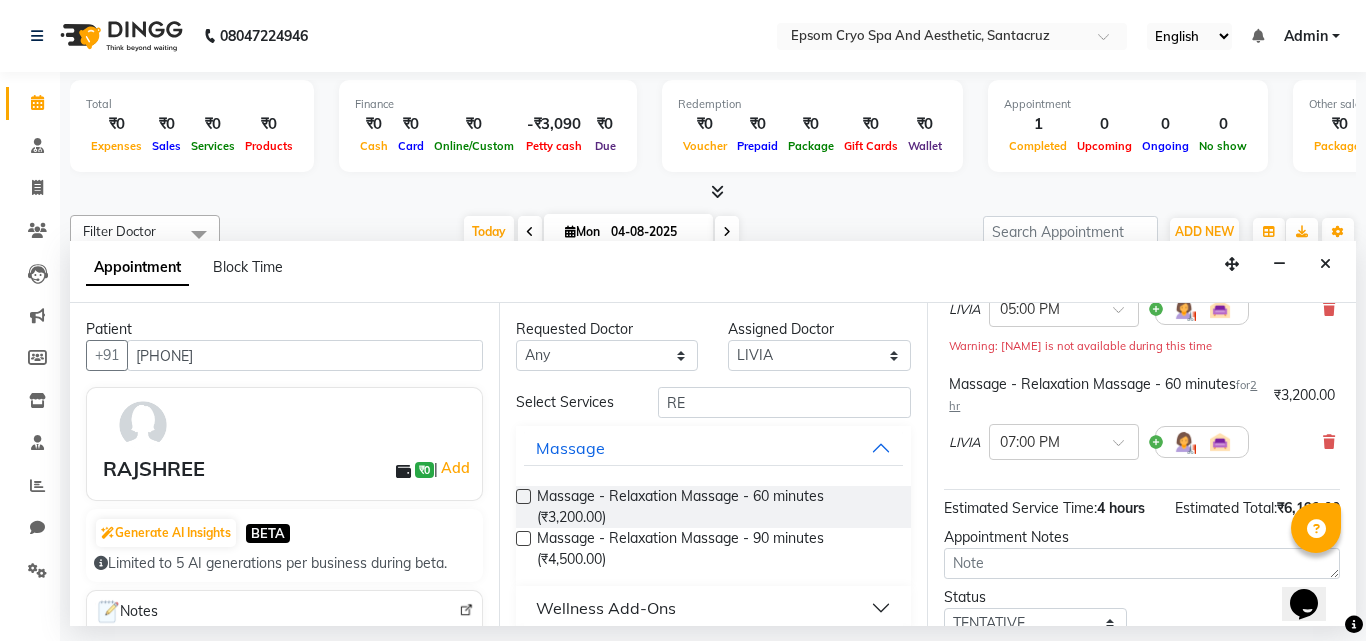 scroll, scrollTop: 96, scrollLeft: 0, axis: vertical 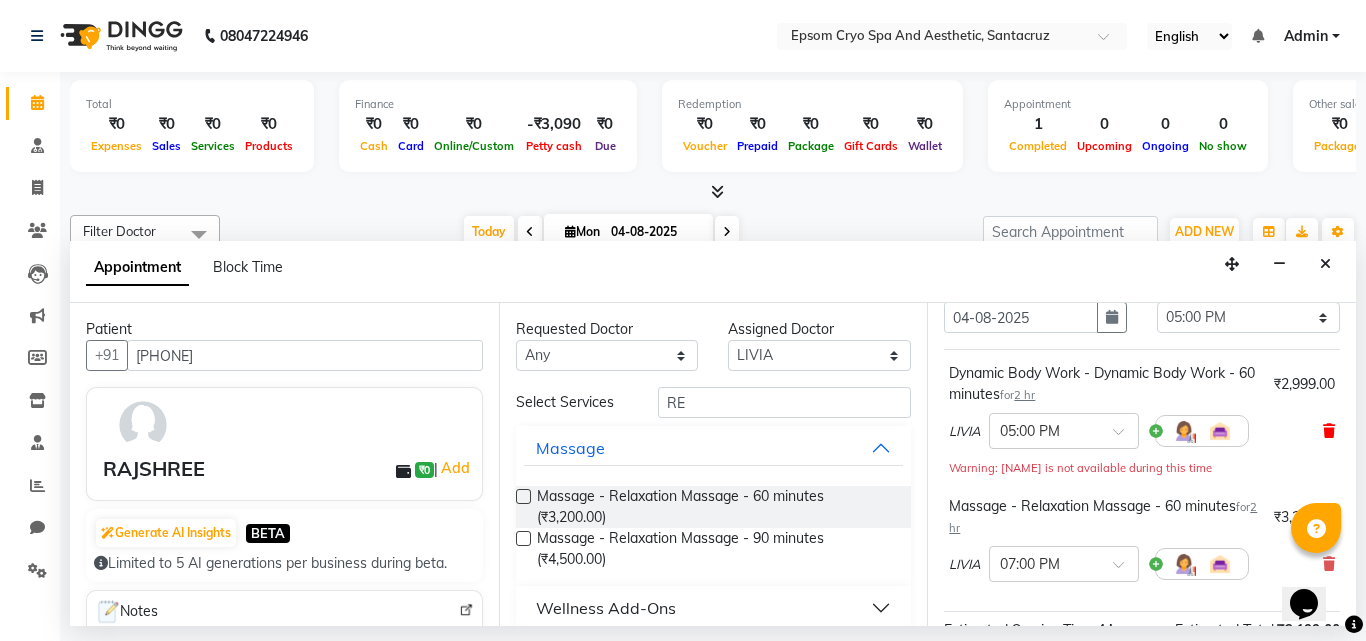 click at bounding box center [1329, 431] 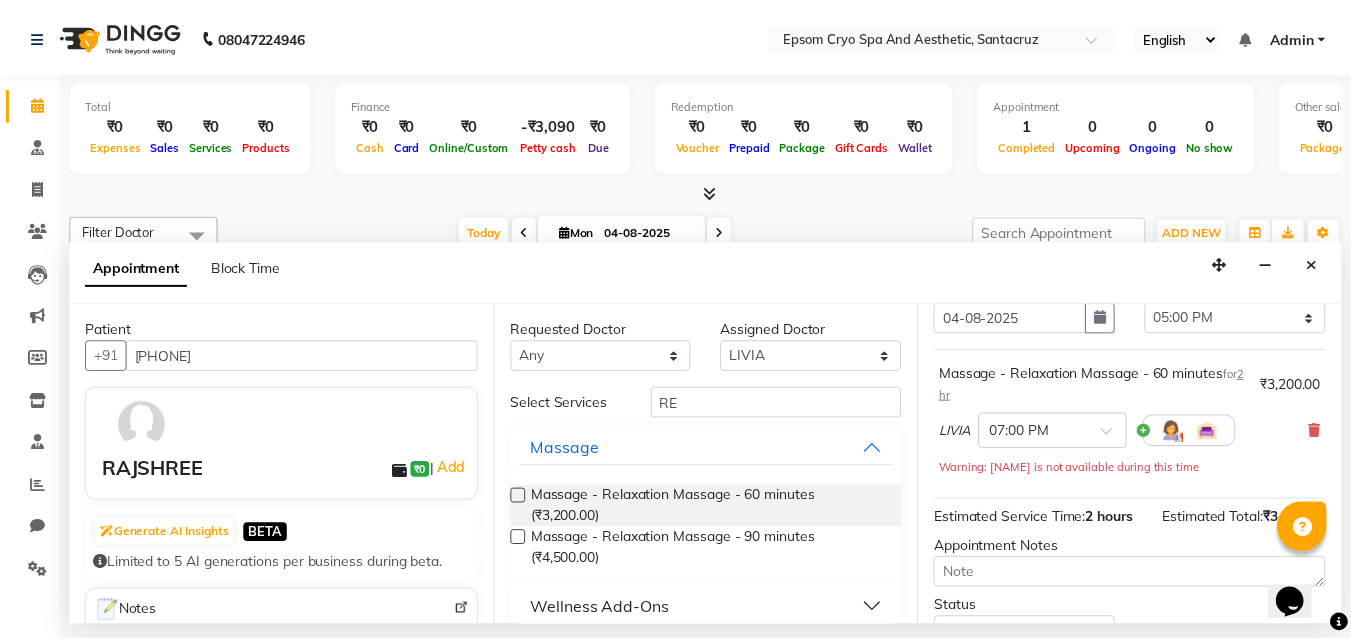 scroll, scrollTop: 281, scrollLeft: 0, axis: vertical 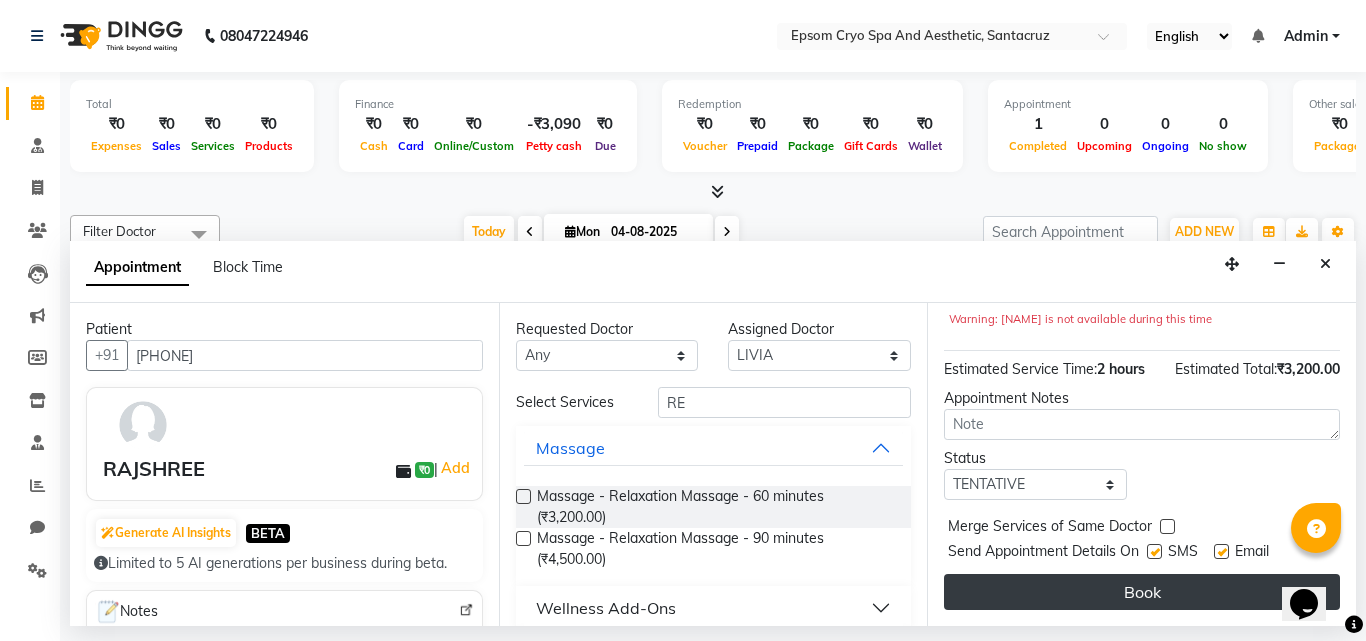 click on "Book" at bounding box center [1142, 592] 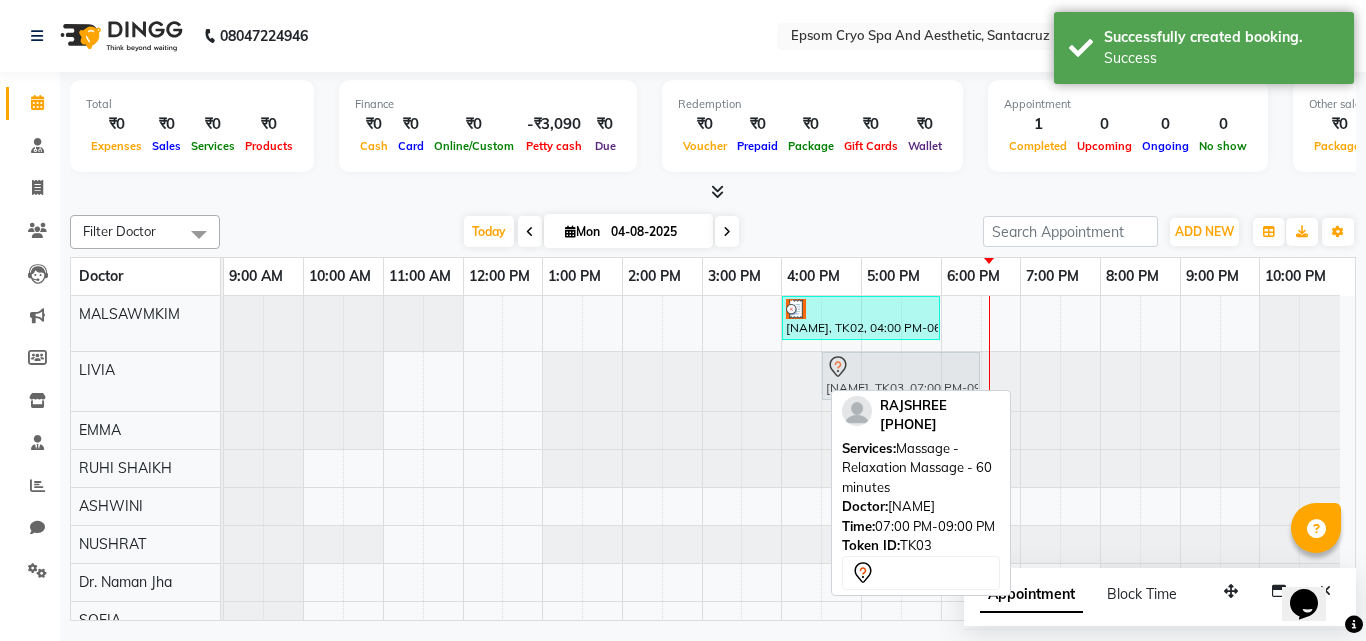 drag, startPoint x: 1053, startPoint y: 379, endPoint x: 872, endPoint y: 368, distance: 181.33394 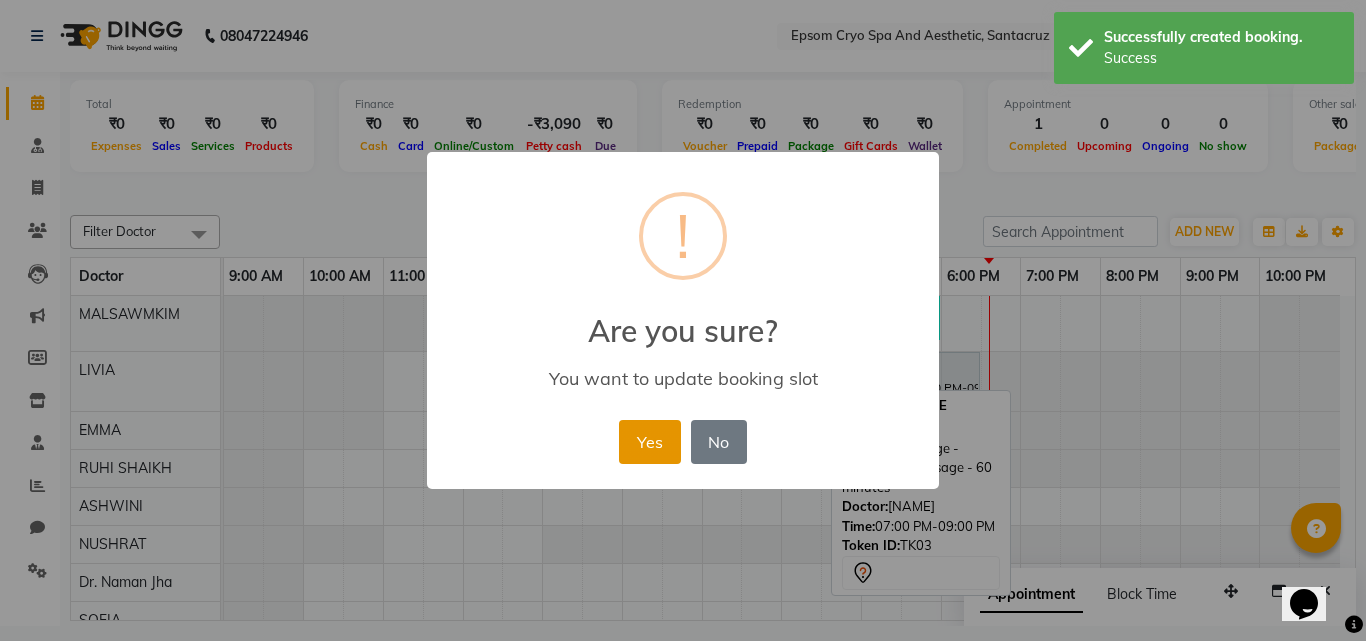 click on "Yes" at bounding box center (649, 442) 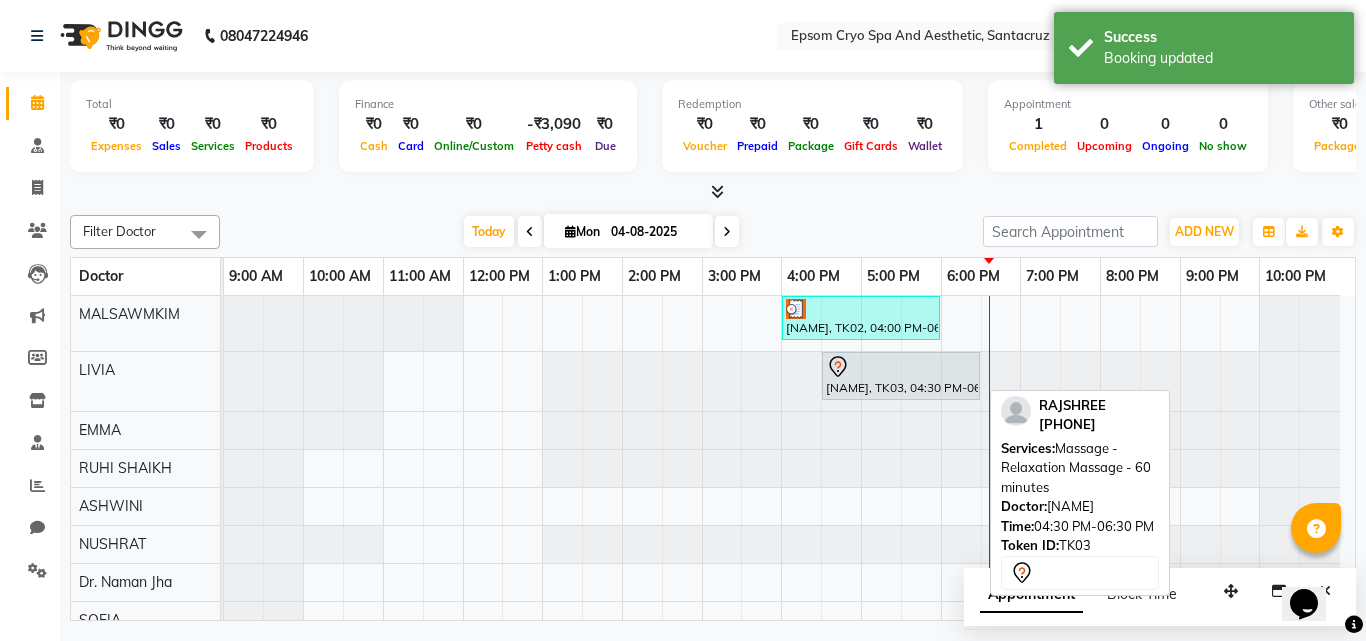 click at bounding box center (901, 367) 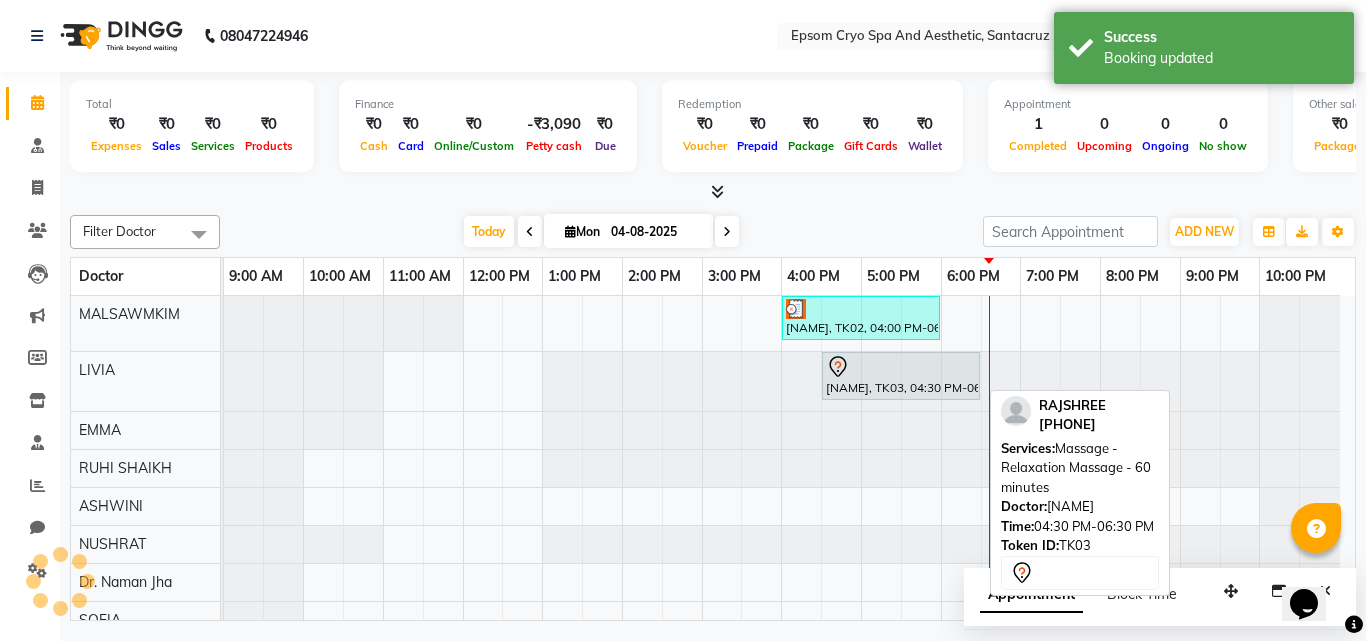 click at bounding box center [901, 367] 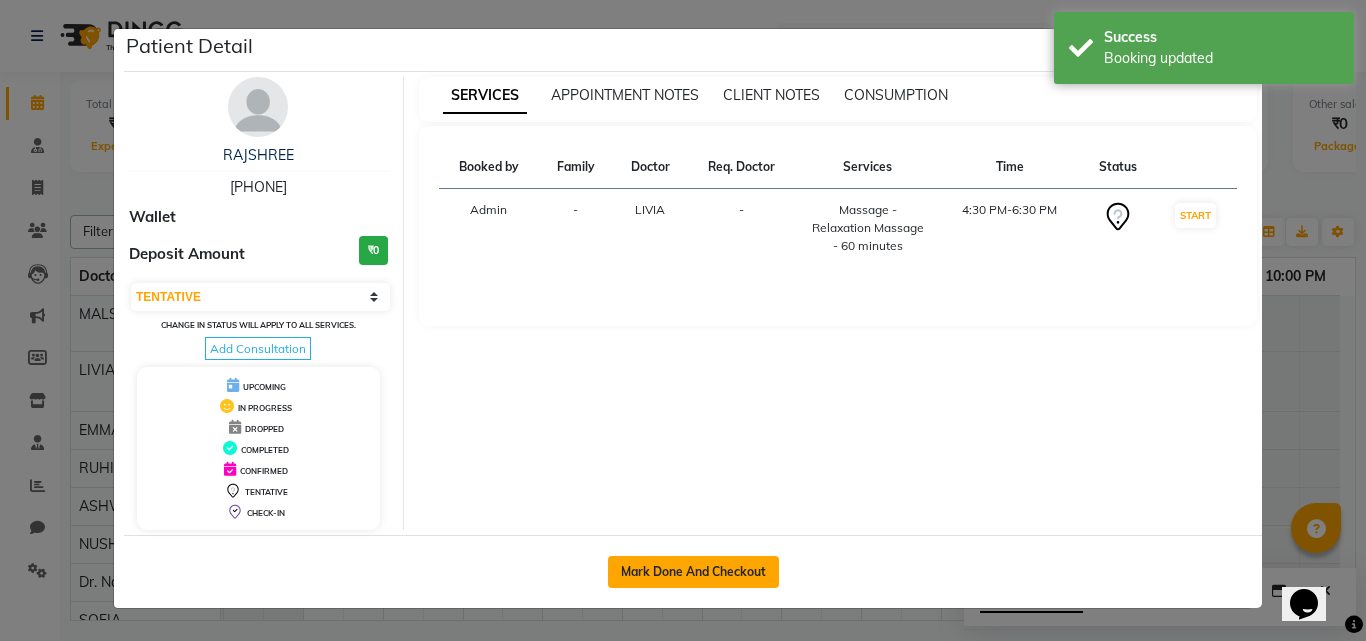 click on "Mark Done And Checkout" 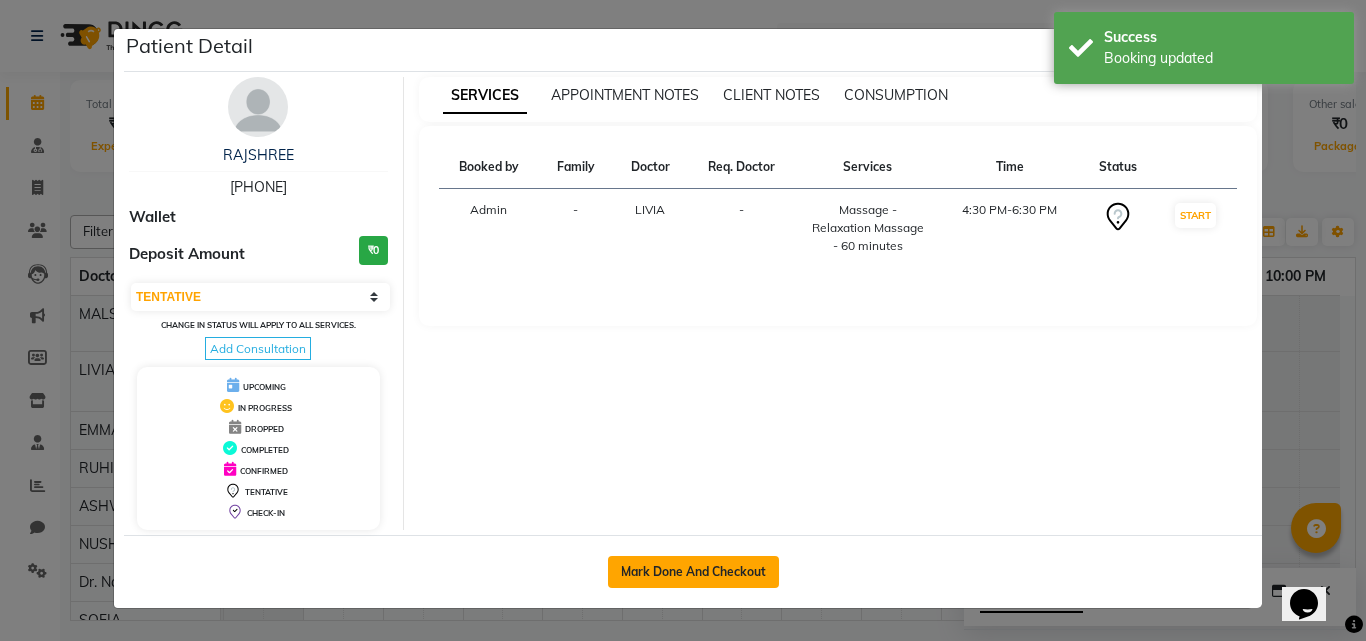 select on "service" 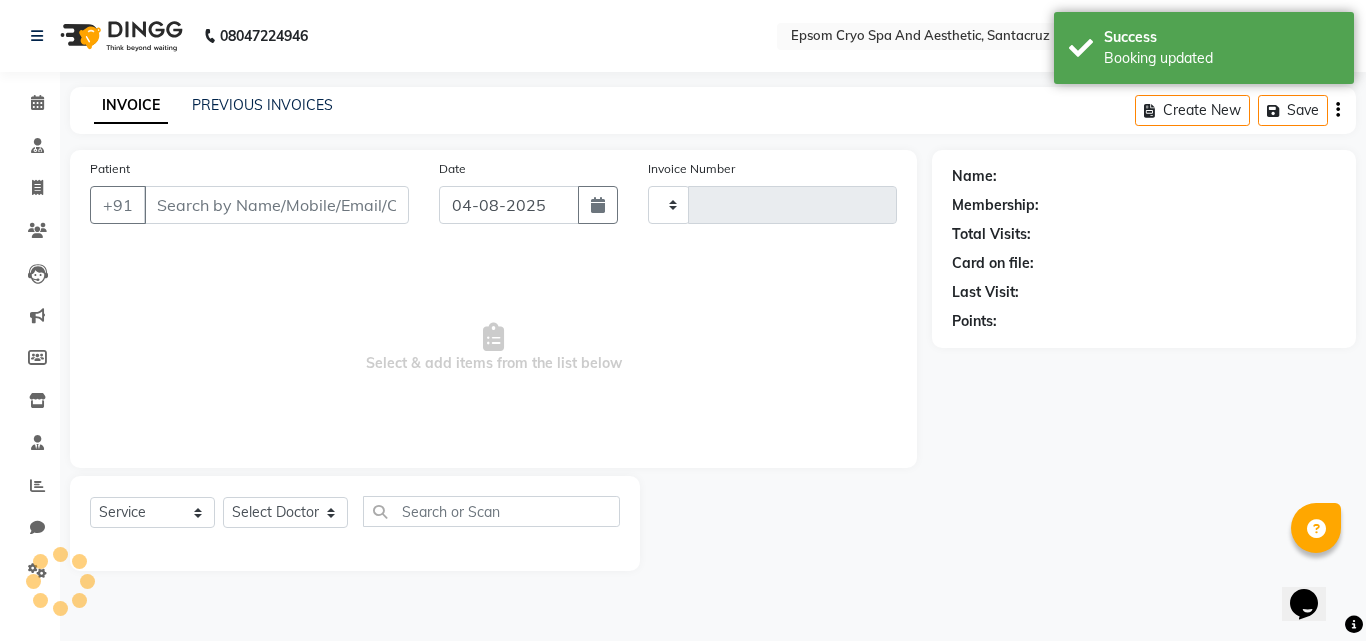 type on "0414" 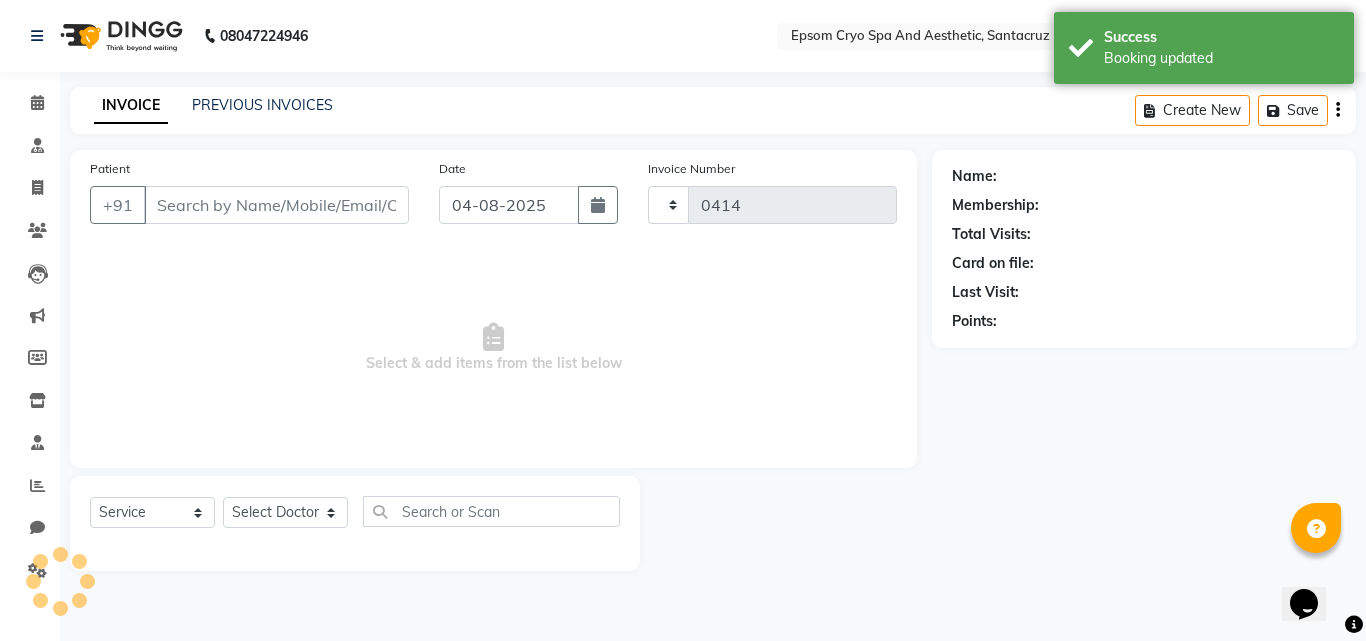 select on "8028" 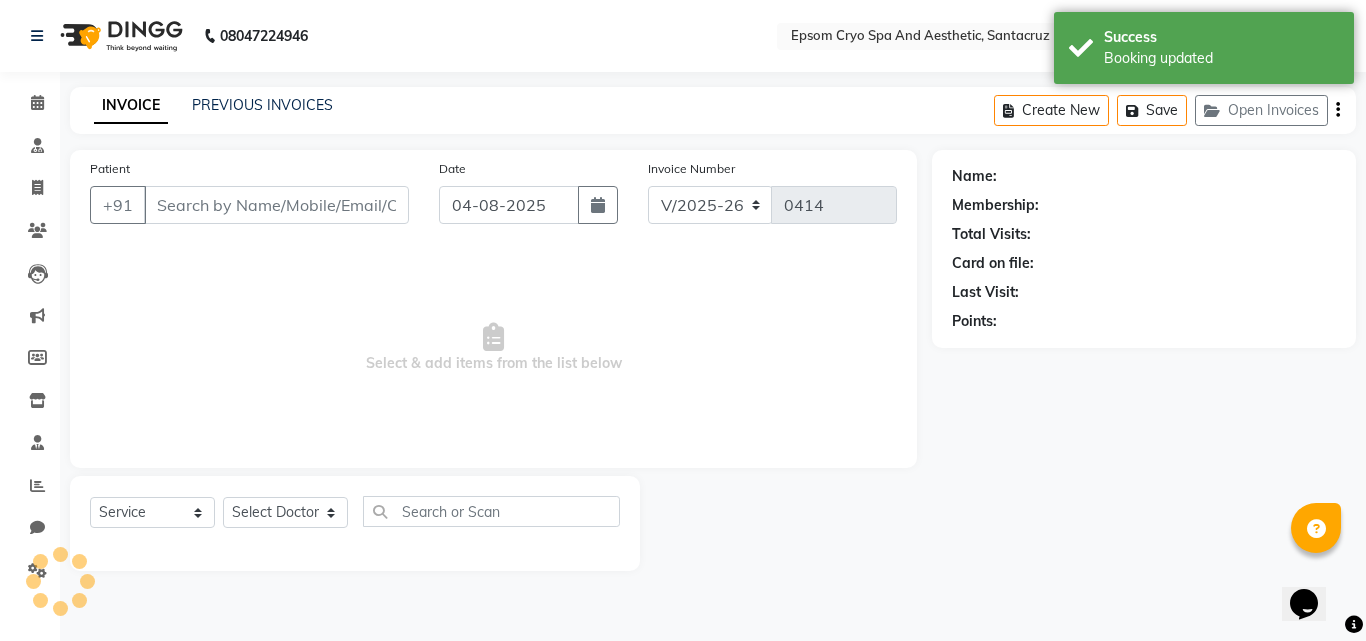 type on "[PHONE]" 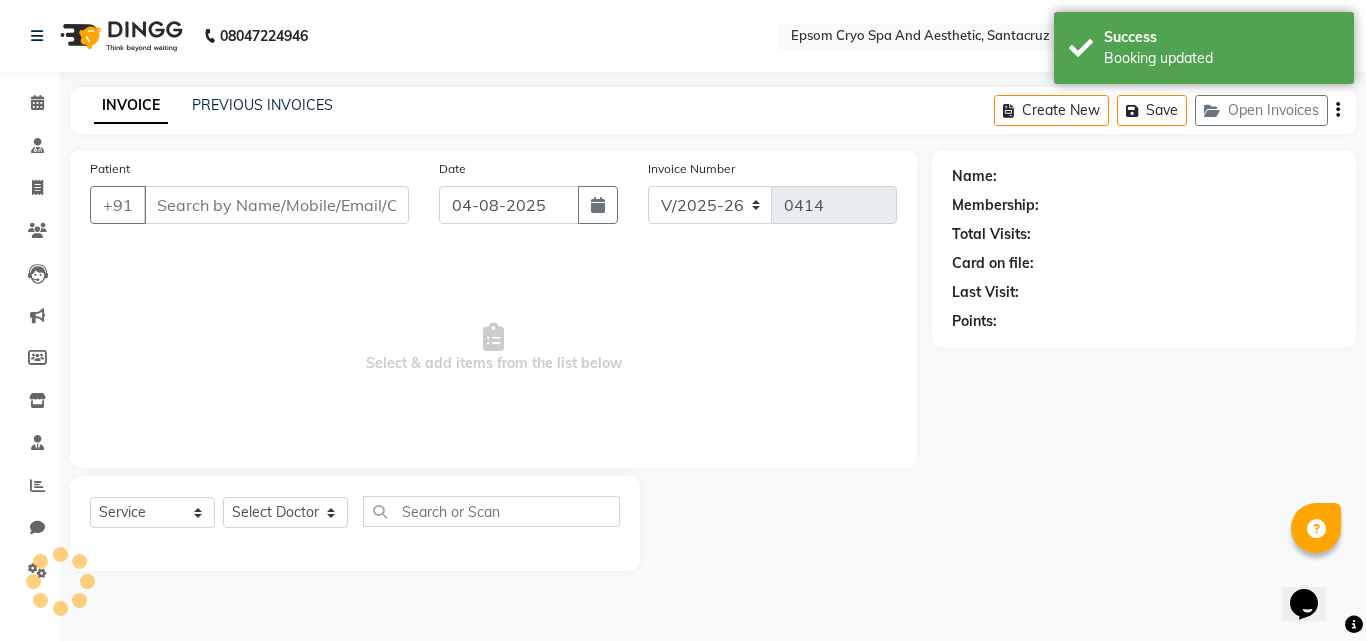 select on "72611" 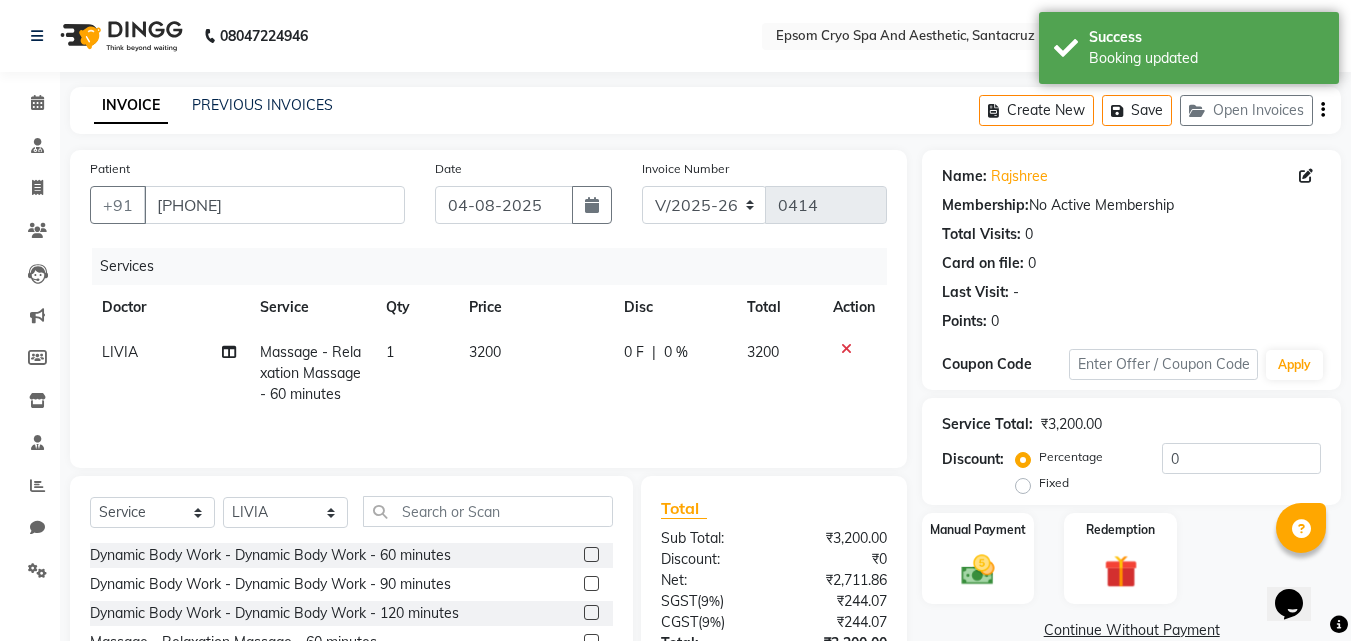 click on "0 F" 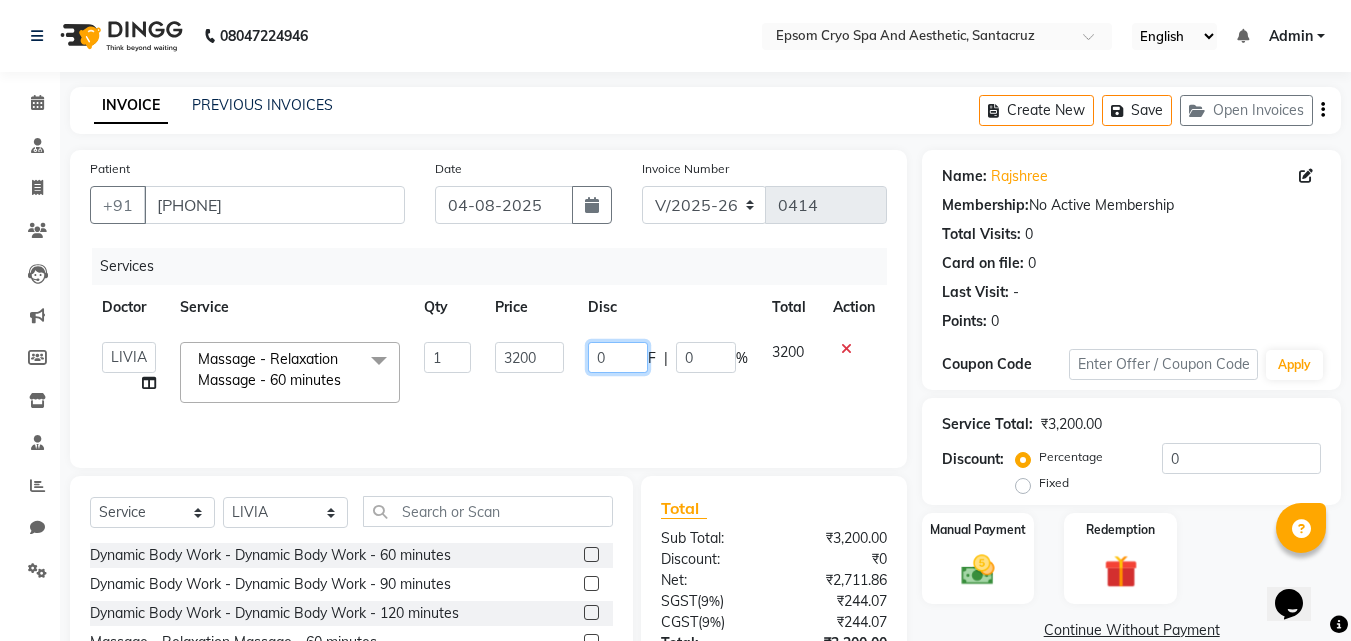 click on "0" 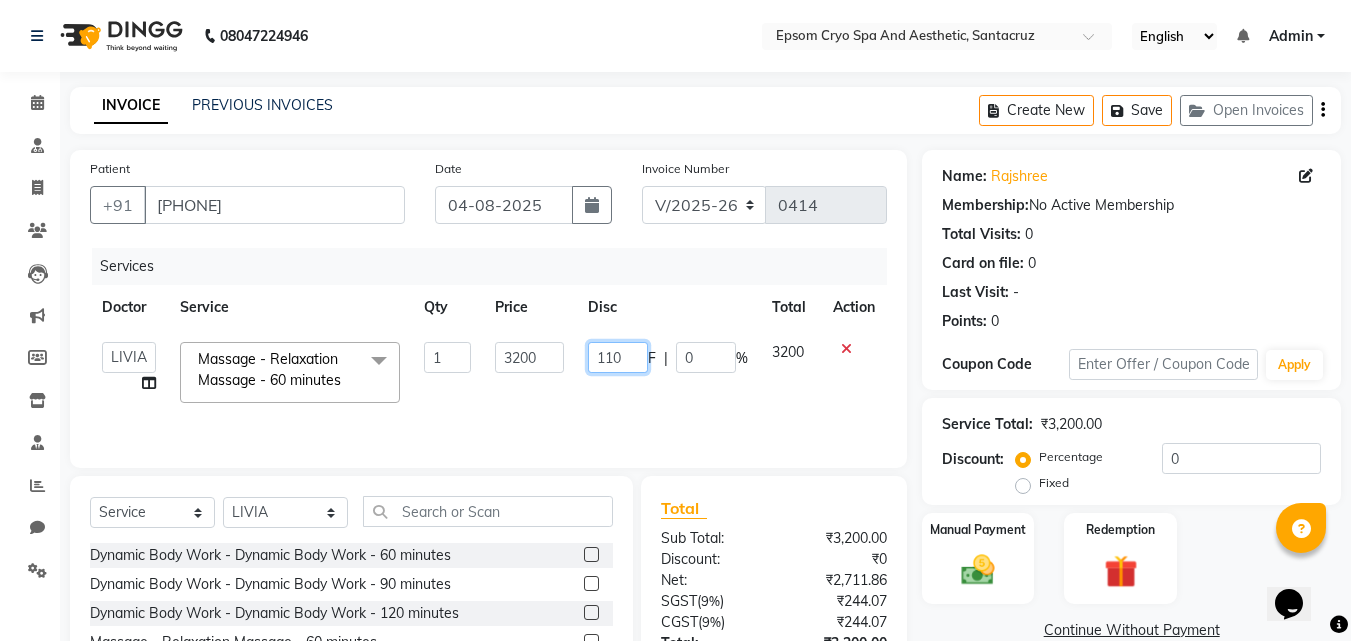 type on "1100" 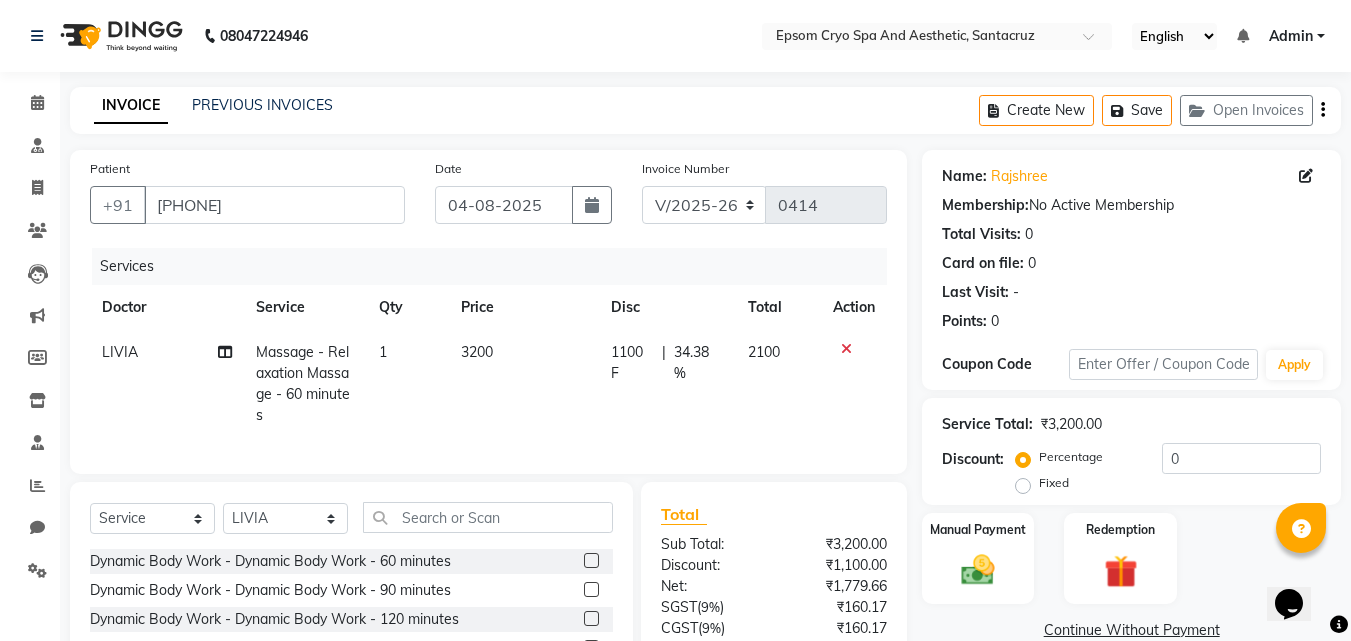 click on "1100 F | 34.38 %" 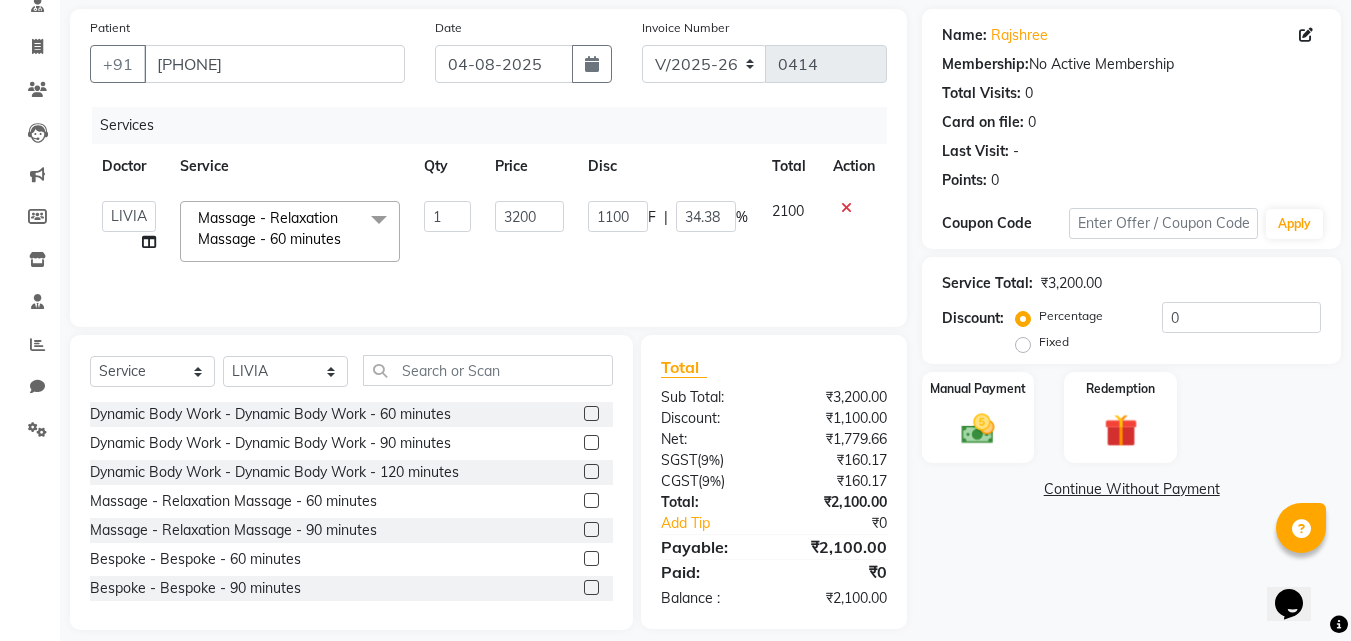 scroll, scrollTop: 142, scrollLeft: 0, axis: vertical 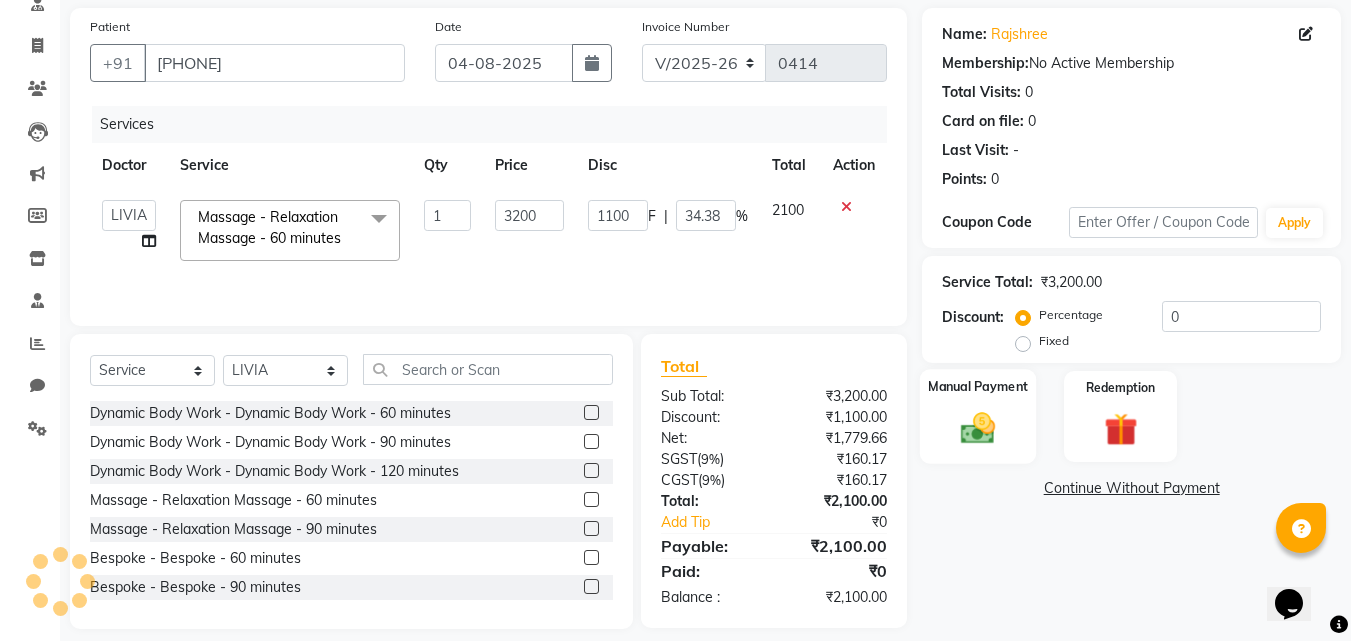 click on "Manual Payment" 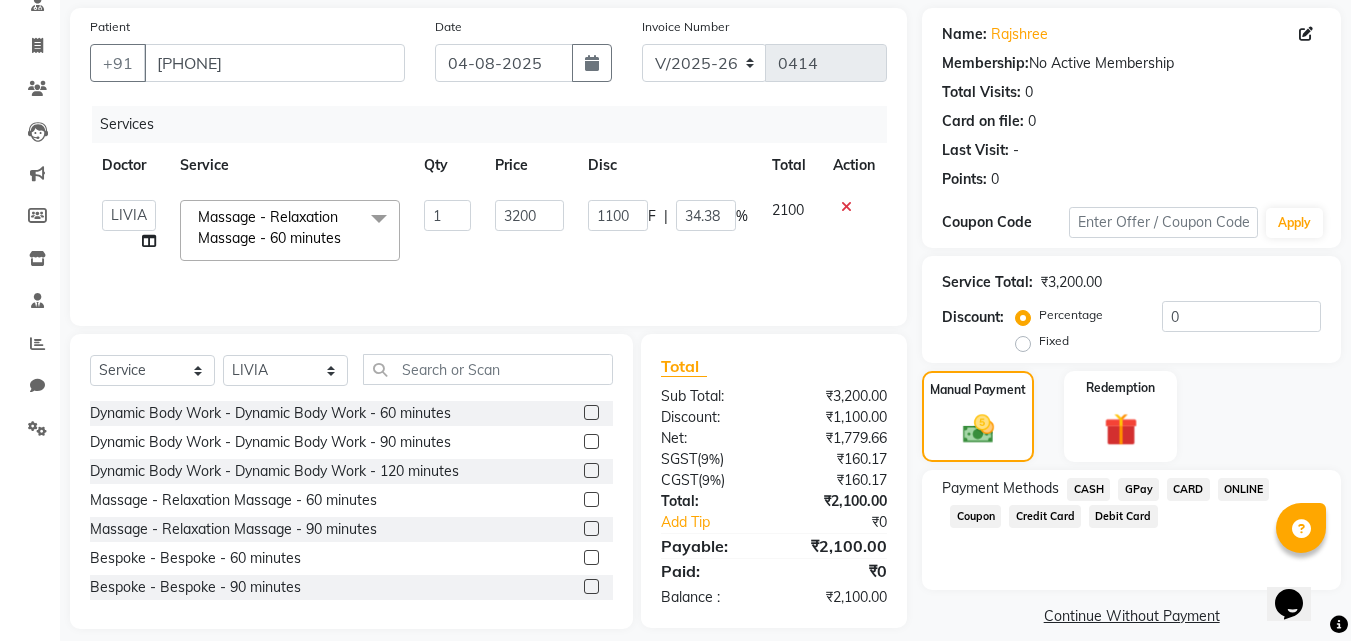 click on "GPay" 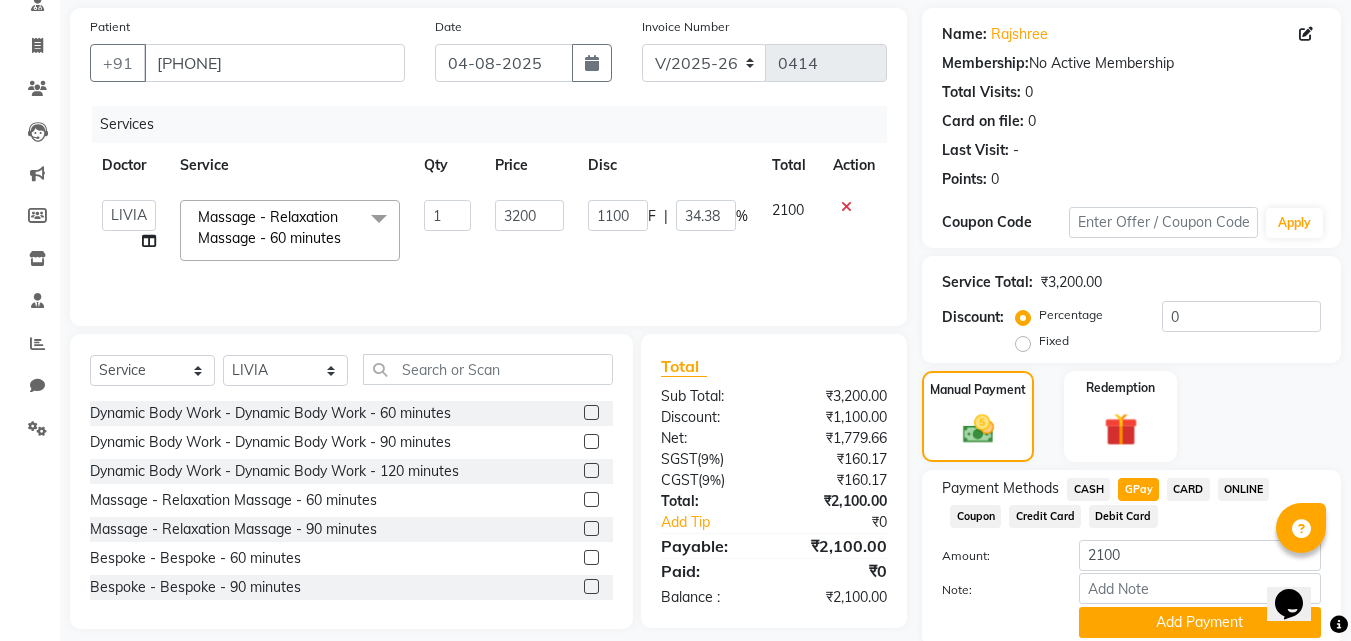 scroll, scrollTop: 218, scrollLeft: 0, axis: vertical 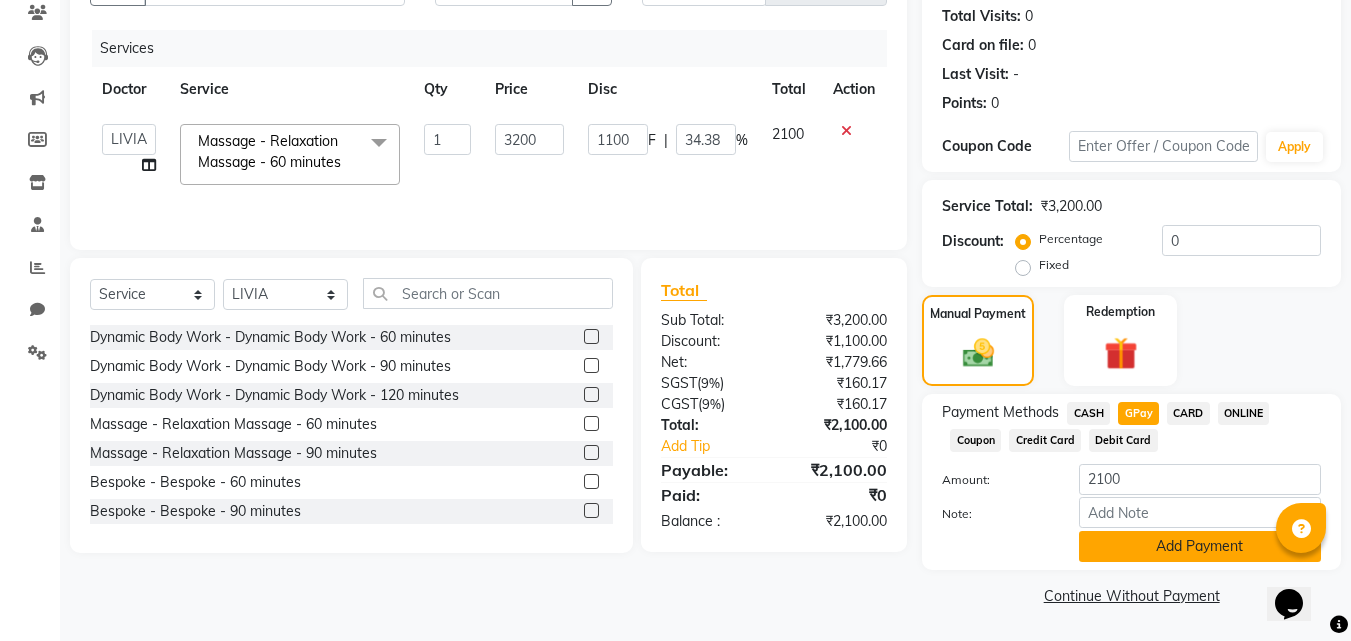 click on "Add Payment" 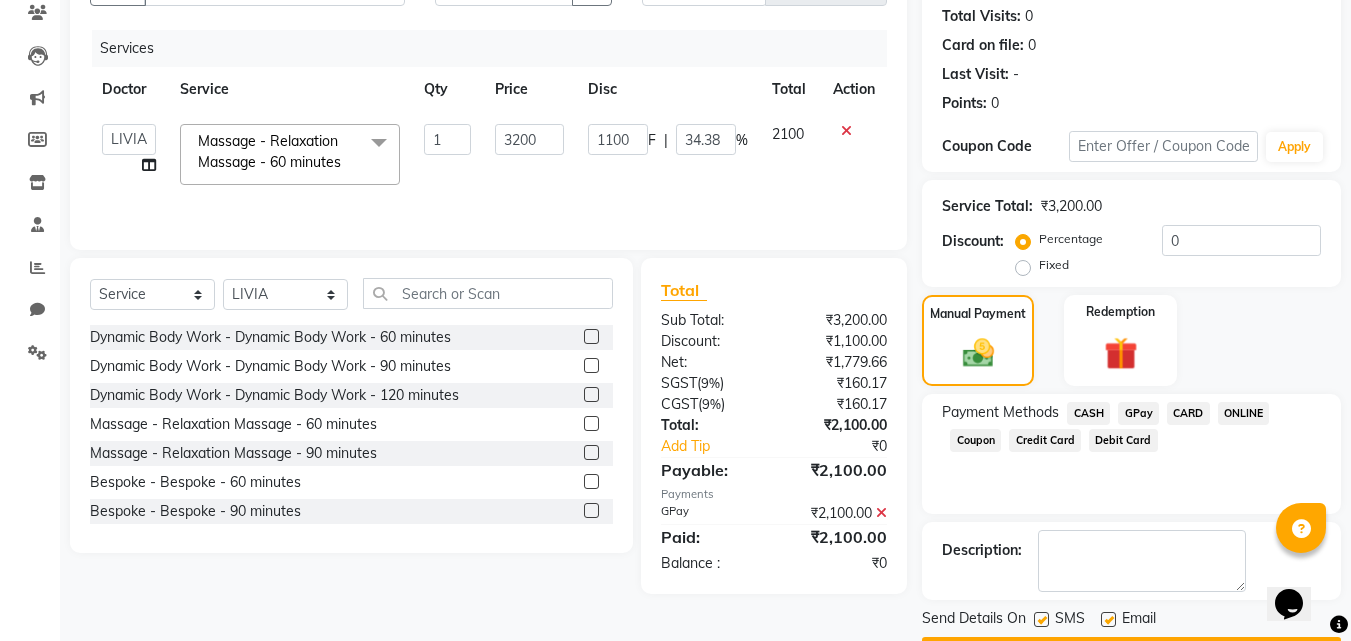 scroll, scrollTop: 275, scrollLeft: 0, axis: vertical 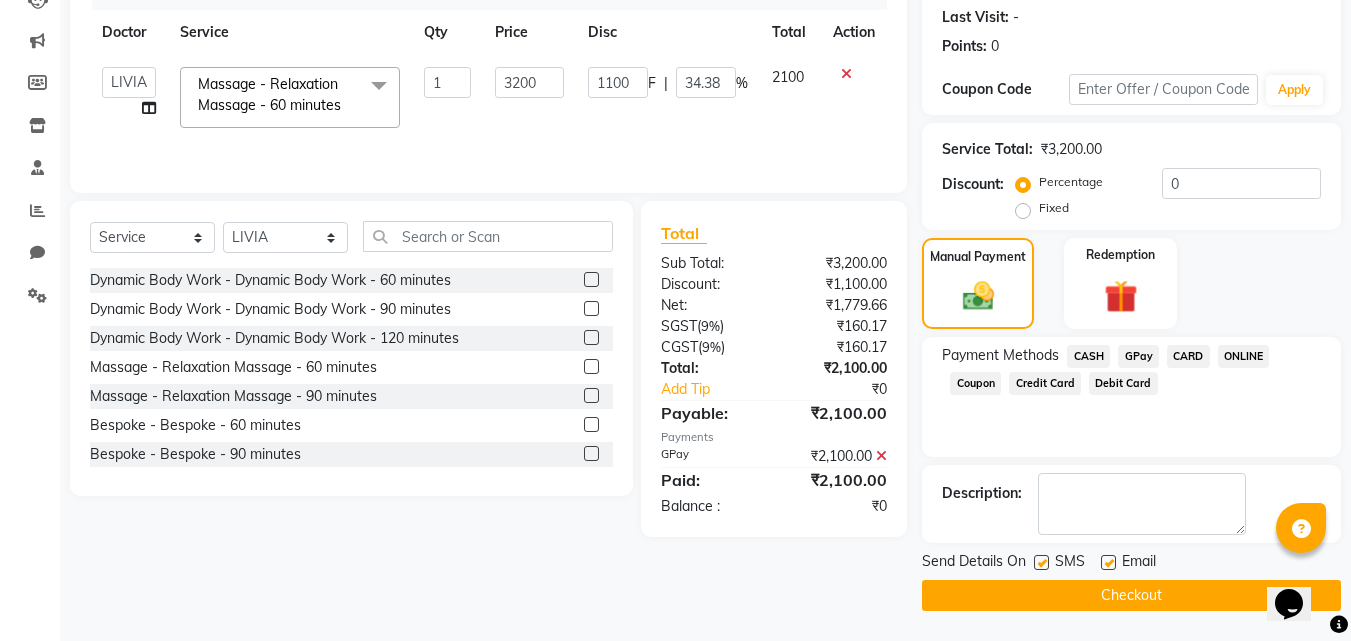 click on "Checkout" 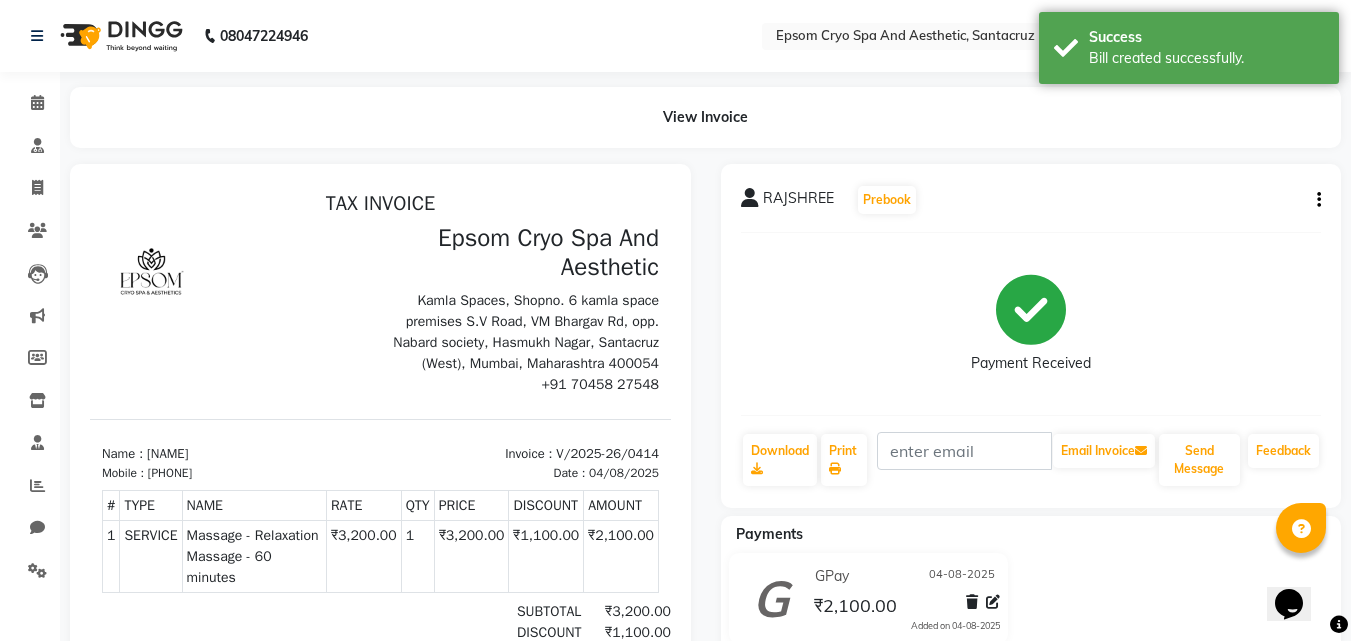 scroll, scrollTop: 0, scrollLeft: 0, axis: both 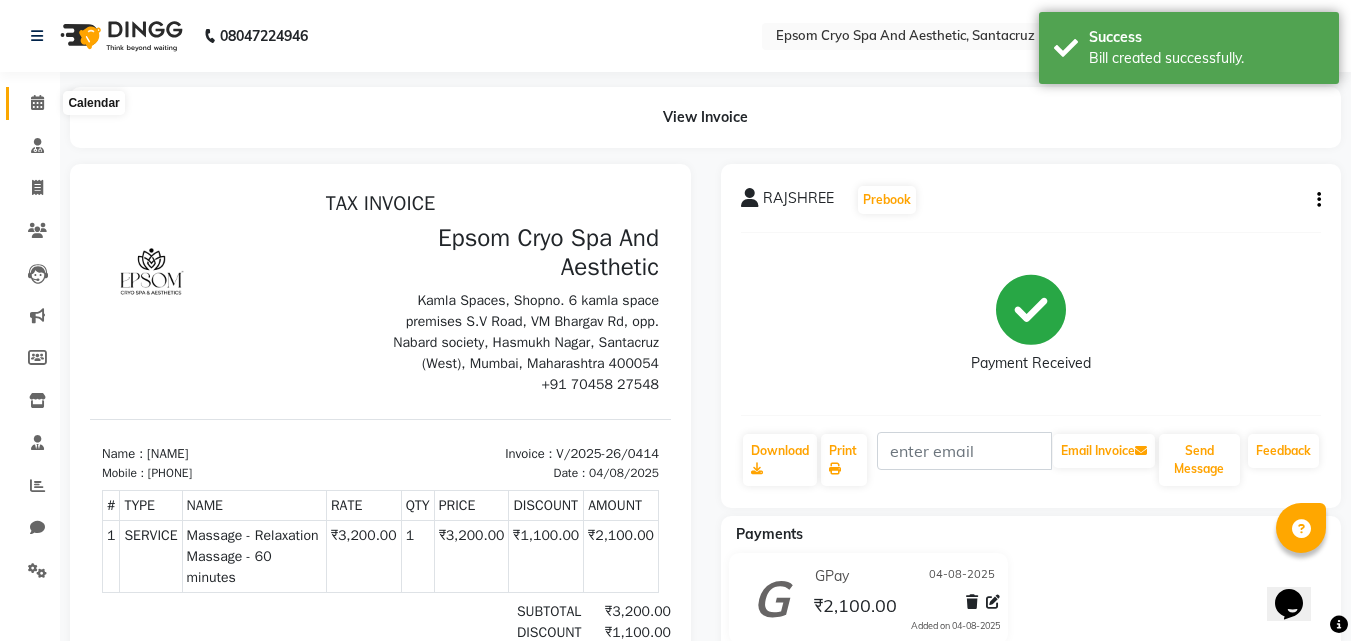 click 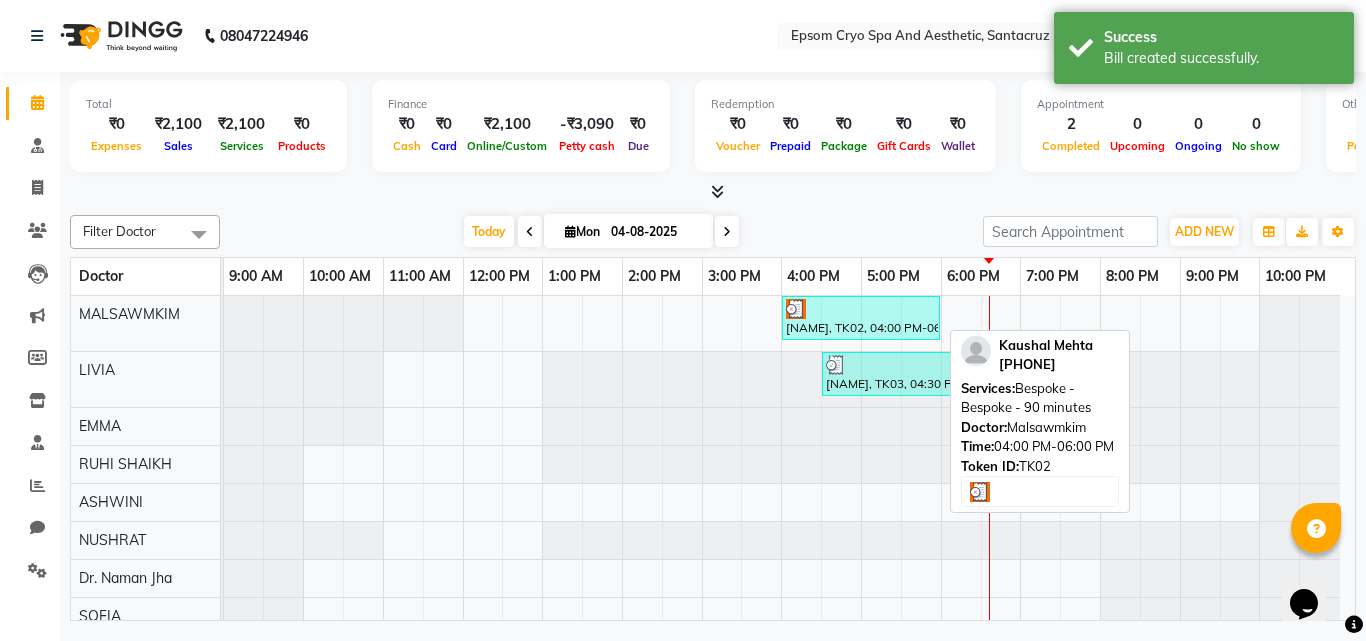 click at bounding box center [861, 309] 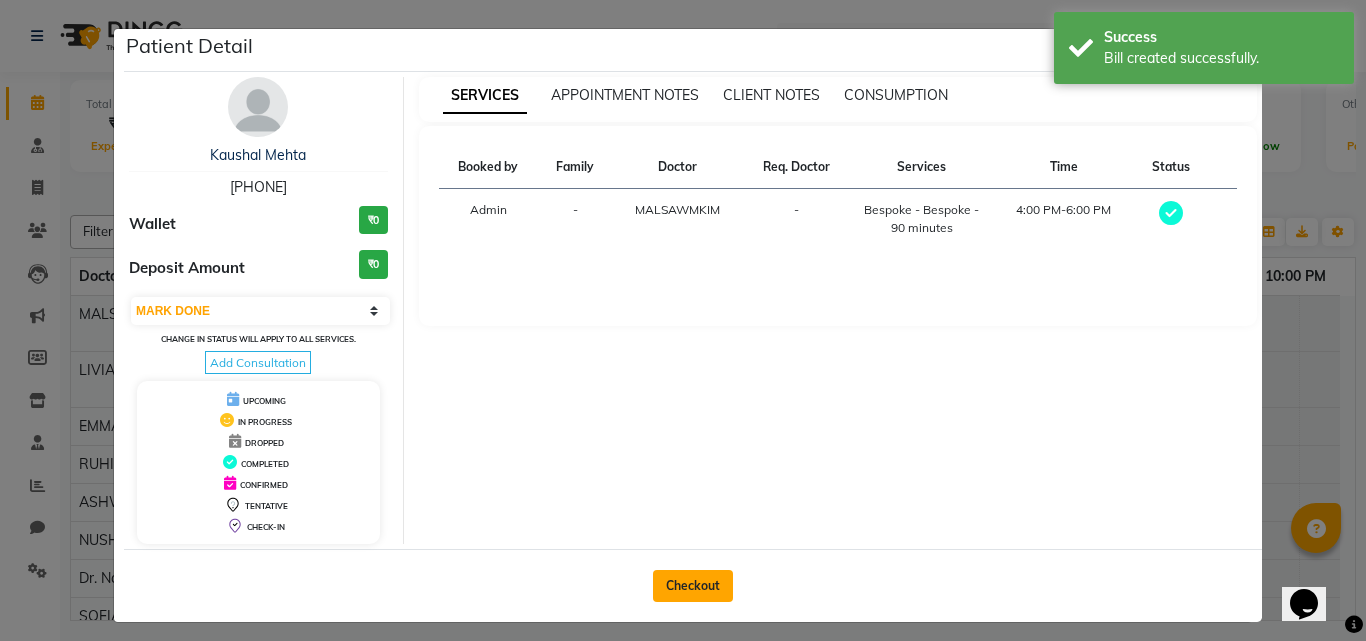 click on "Checkout" 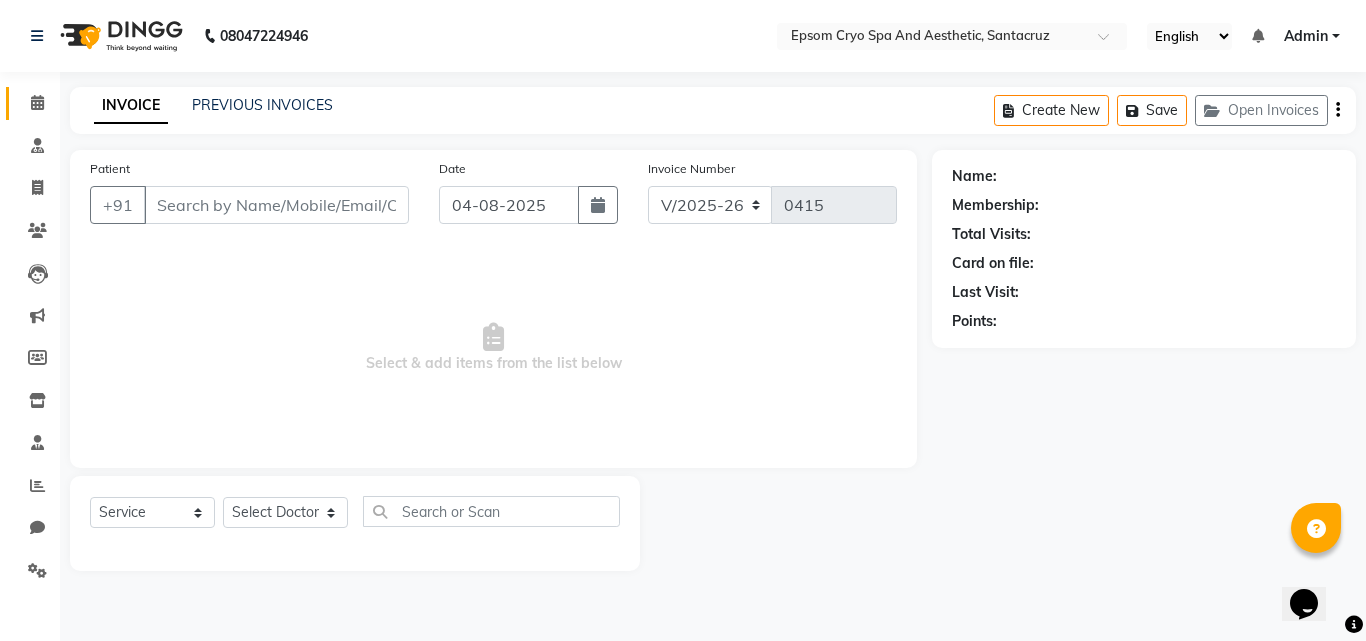 type on "[PHONE]" 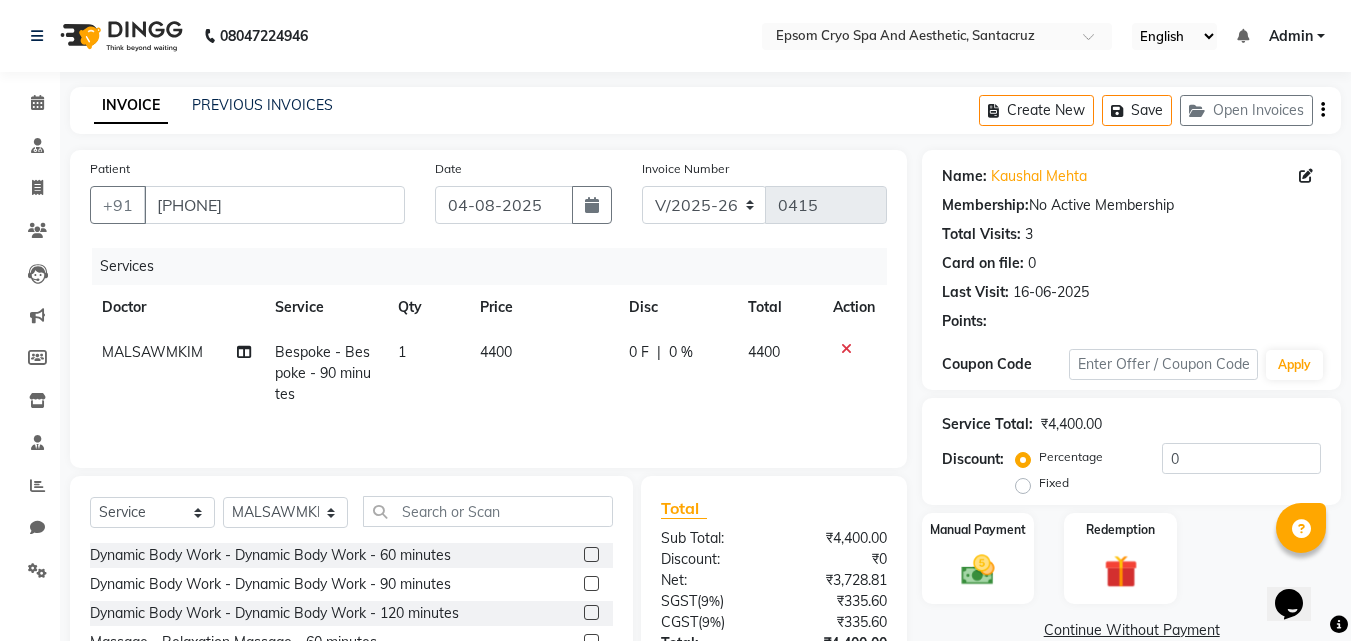 click on "0 F" 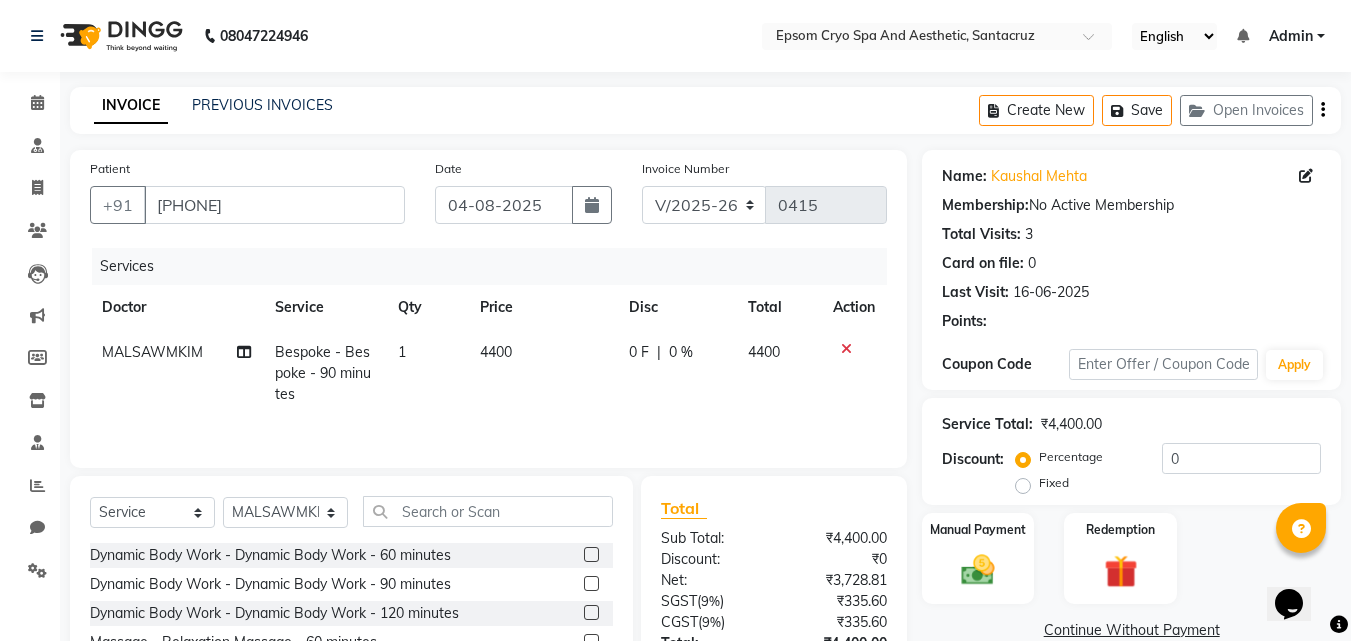 select on "72609" 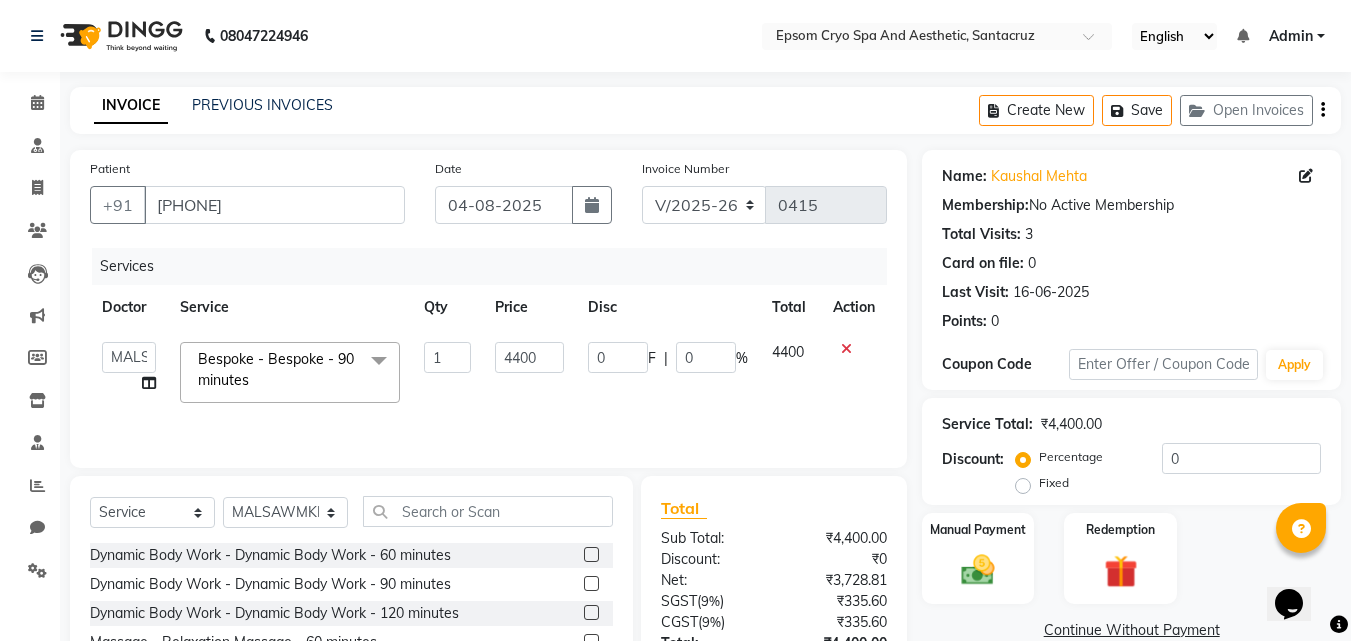 click on "0" 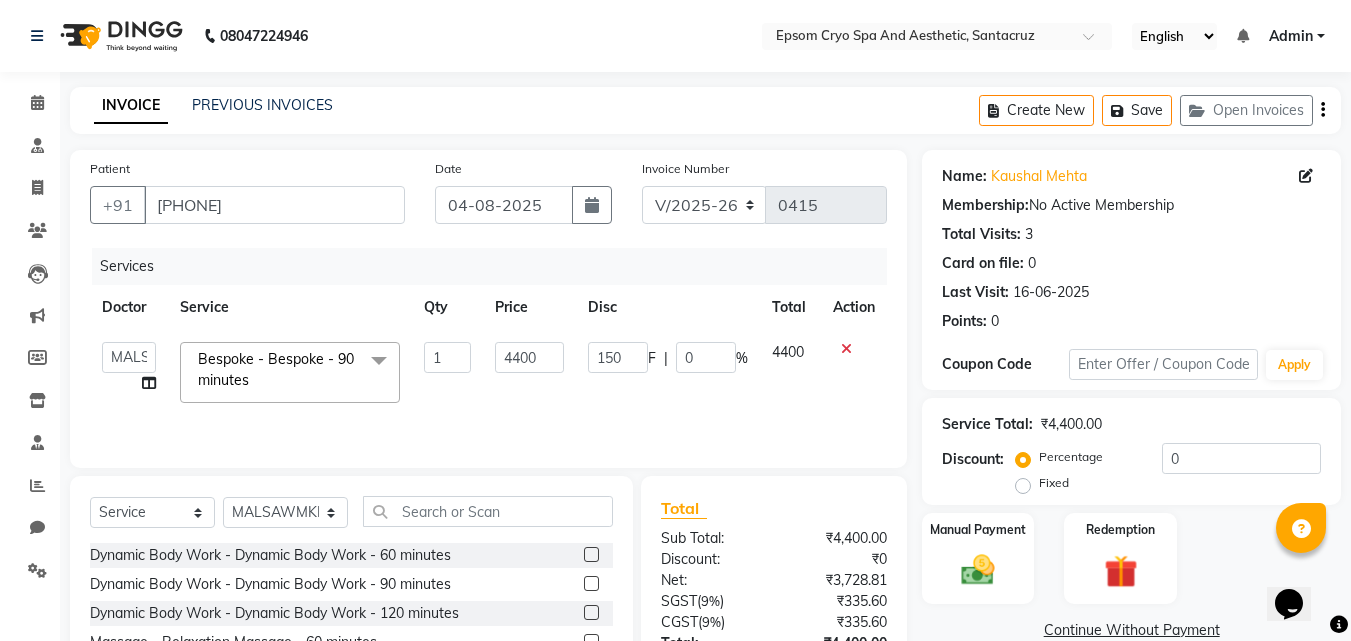 type on "1500" 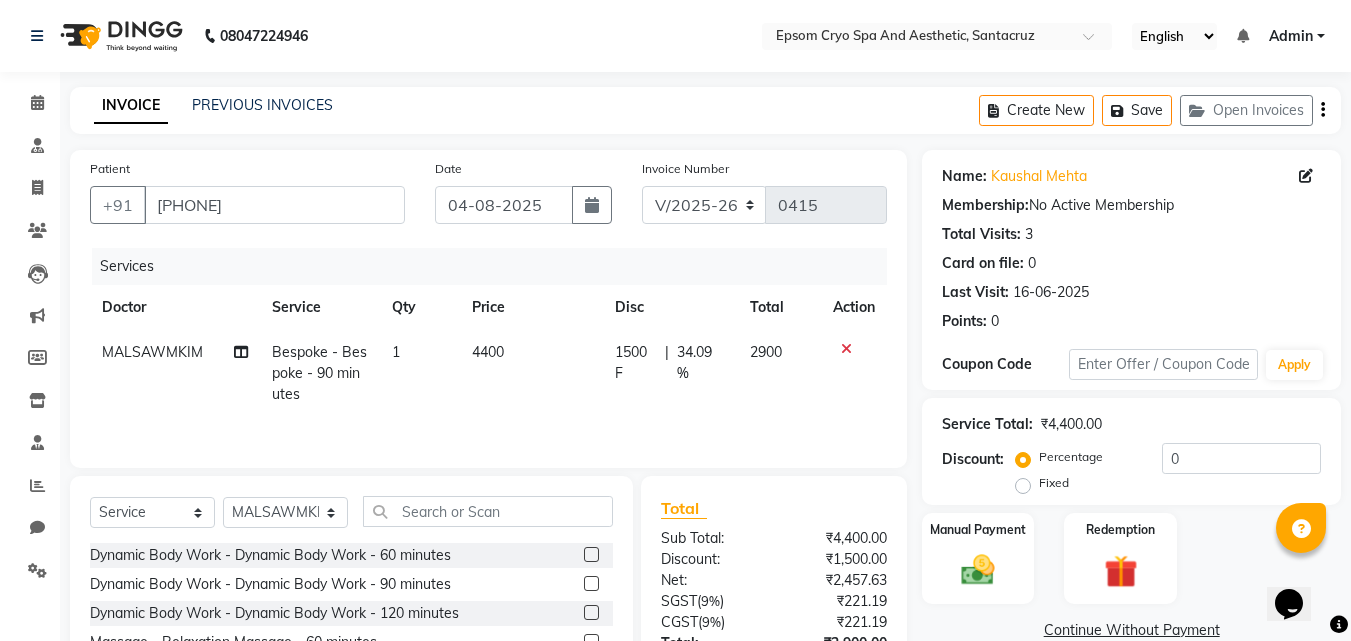 click on "Services Doctor Service Qty Price Disc Total Action MALSAWMKIM Bespoke - Bespoke - 90 minutes 1 4400 1500 F | 34.09 % 2900" 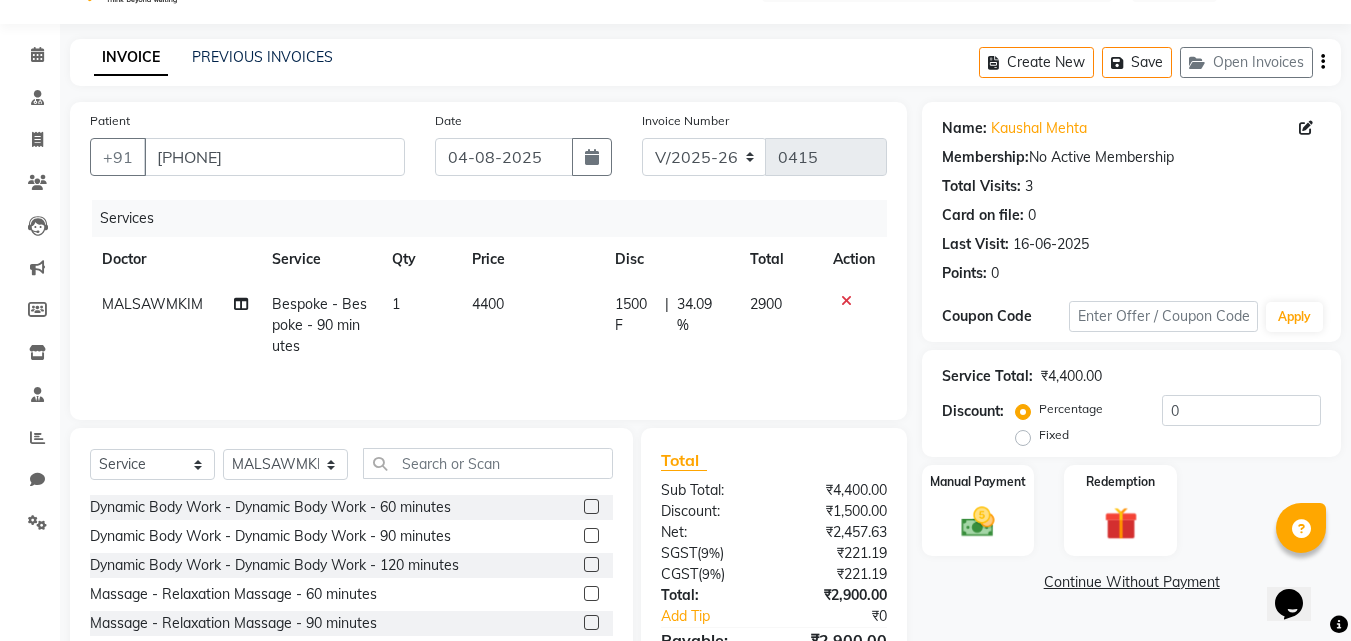 scroll, scrollTop: 50, scrollLeft: 0, axis: vertical 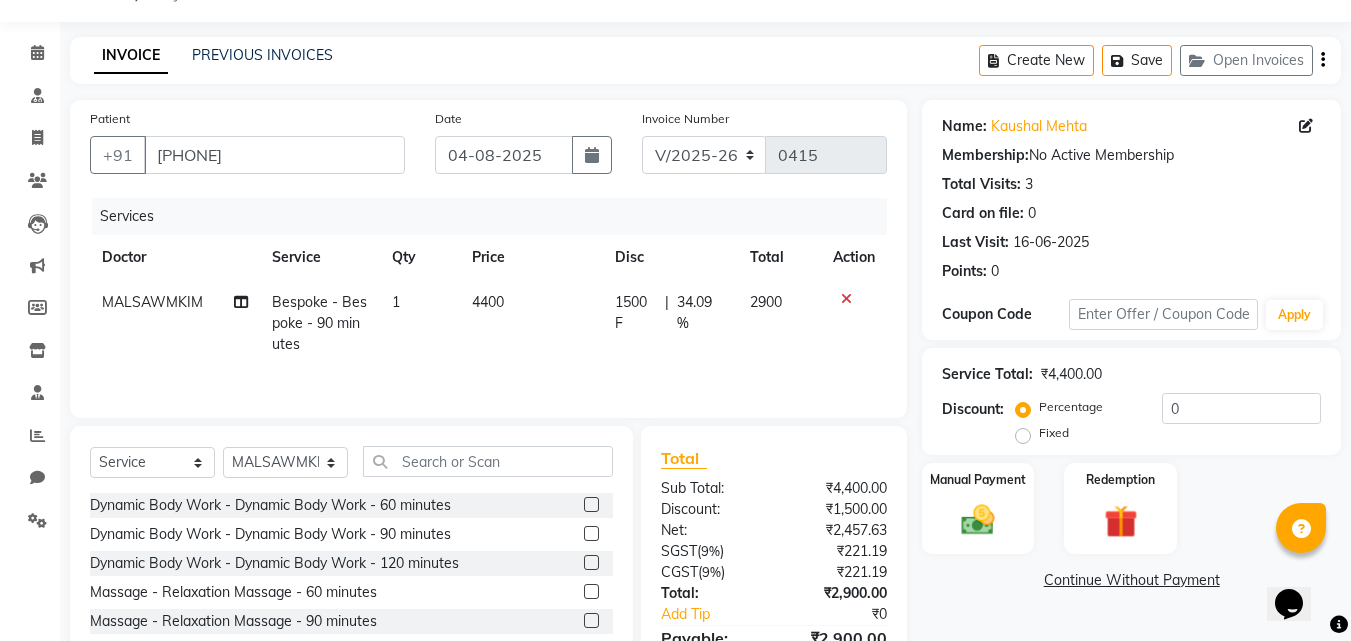 click on "1500 F" 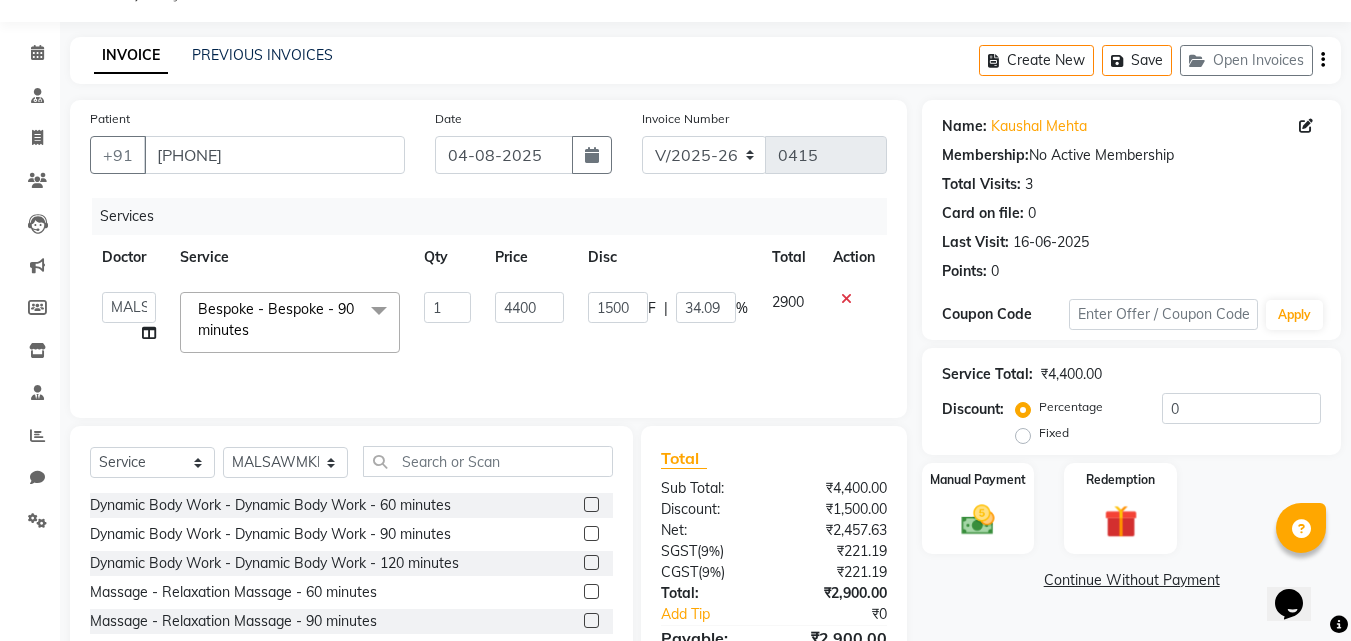 click on "1500" 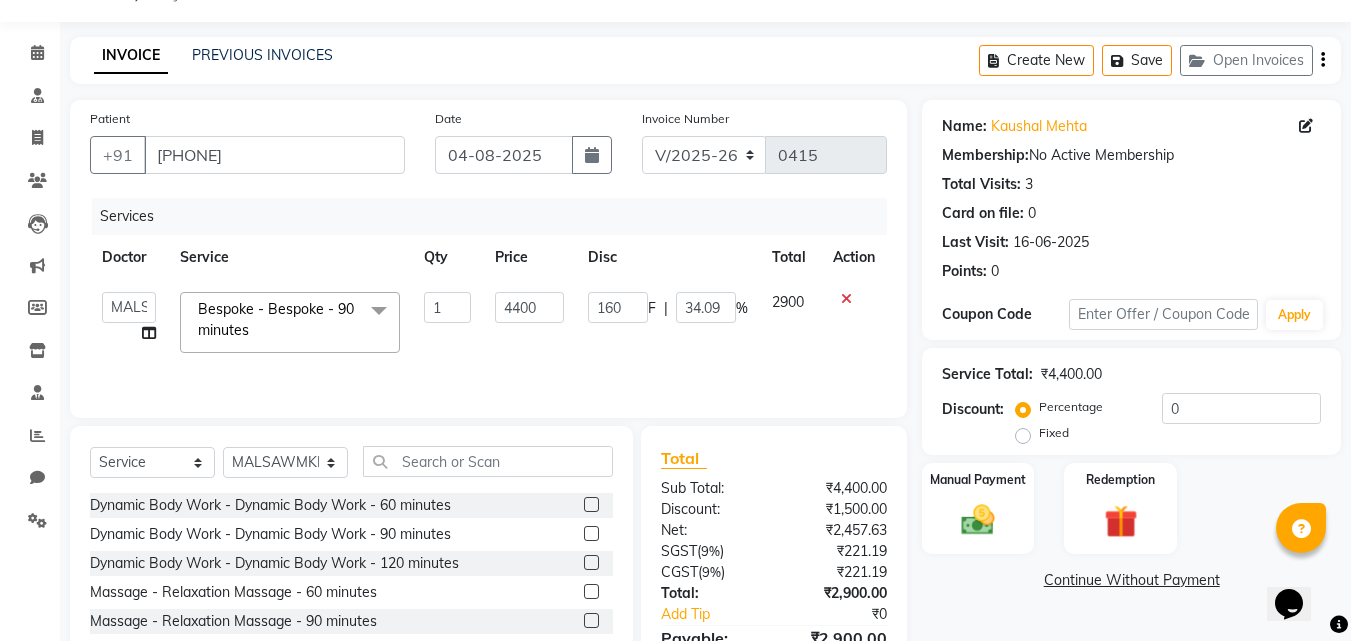 type on "1600" 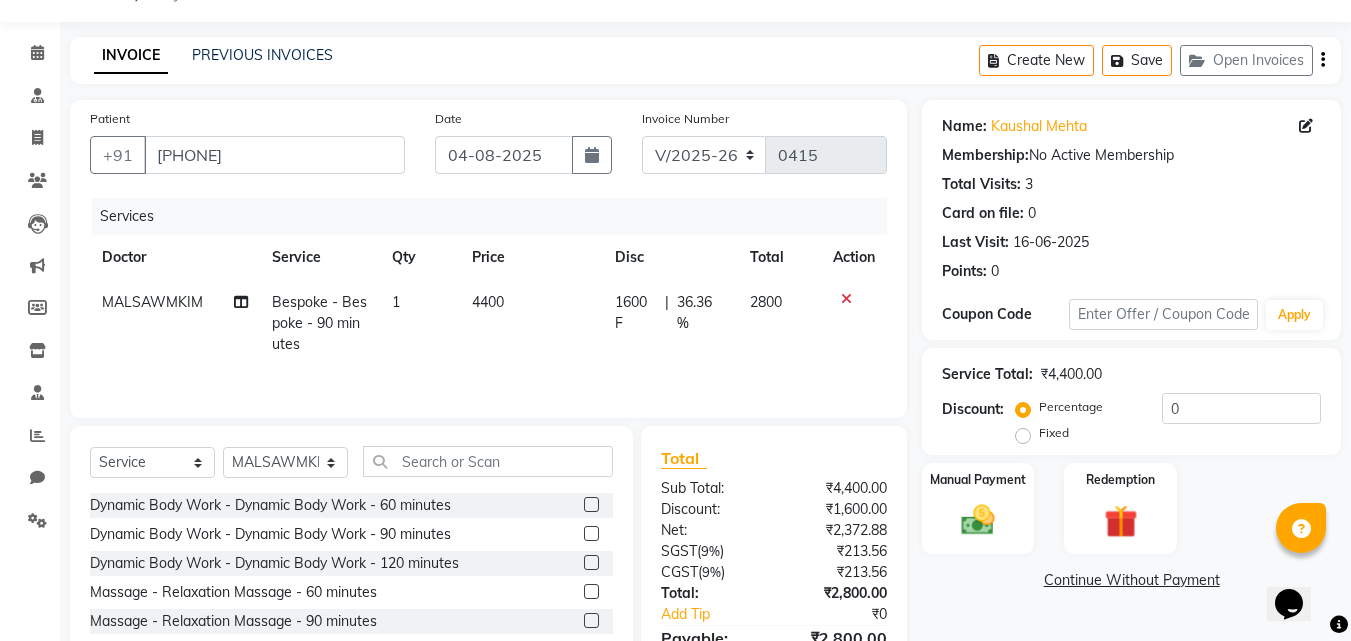 click on "1600 F | 36.36 %" 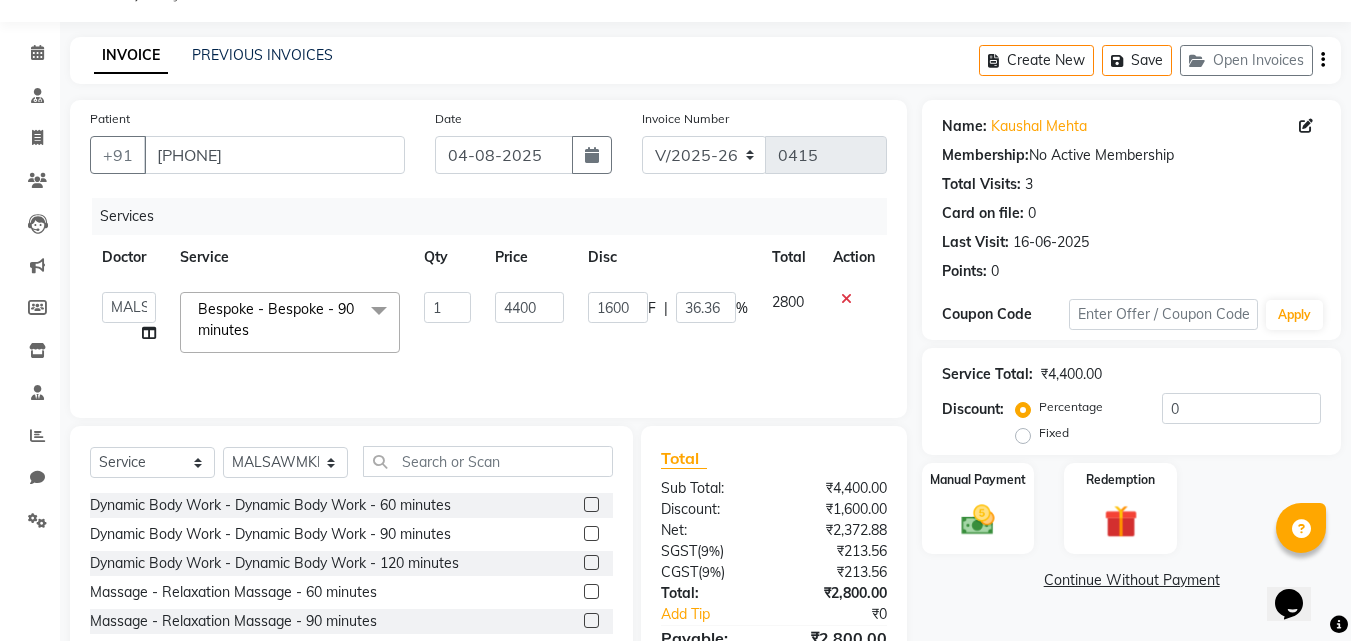 scroll, scrollTop: 160, scrollLeft: 0, axis: vertical 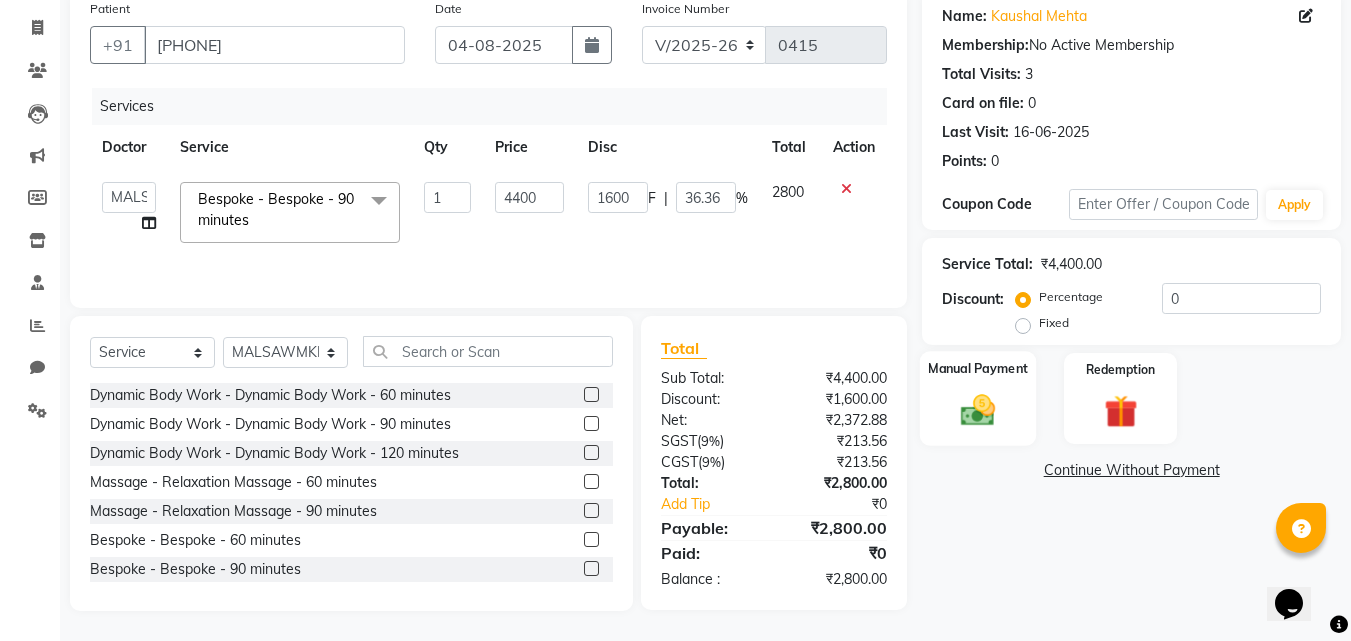 click 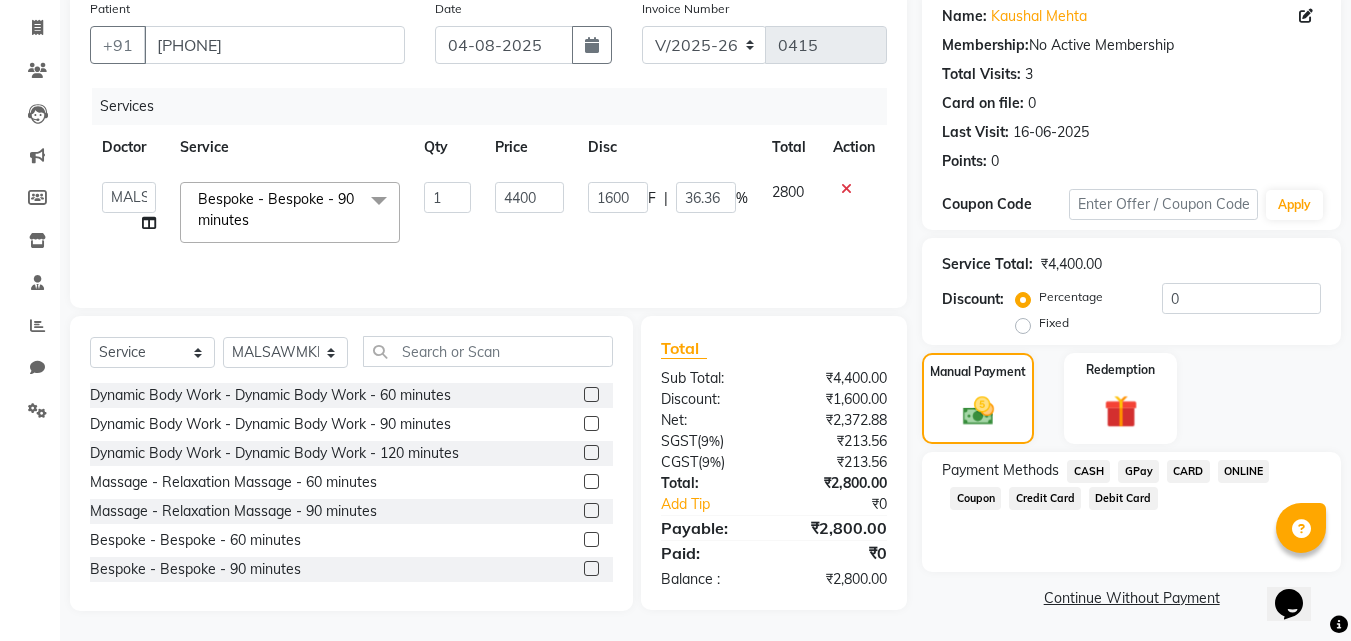 click on "CASH" 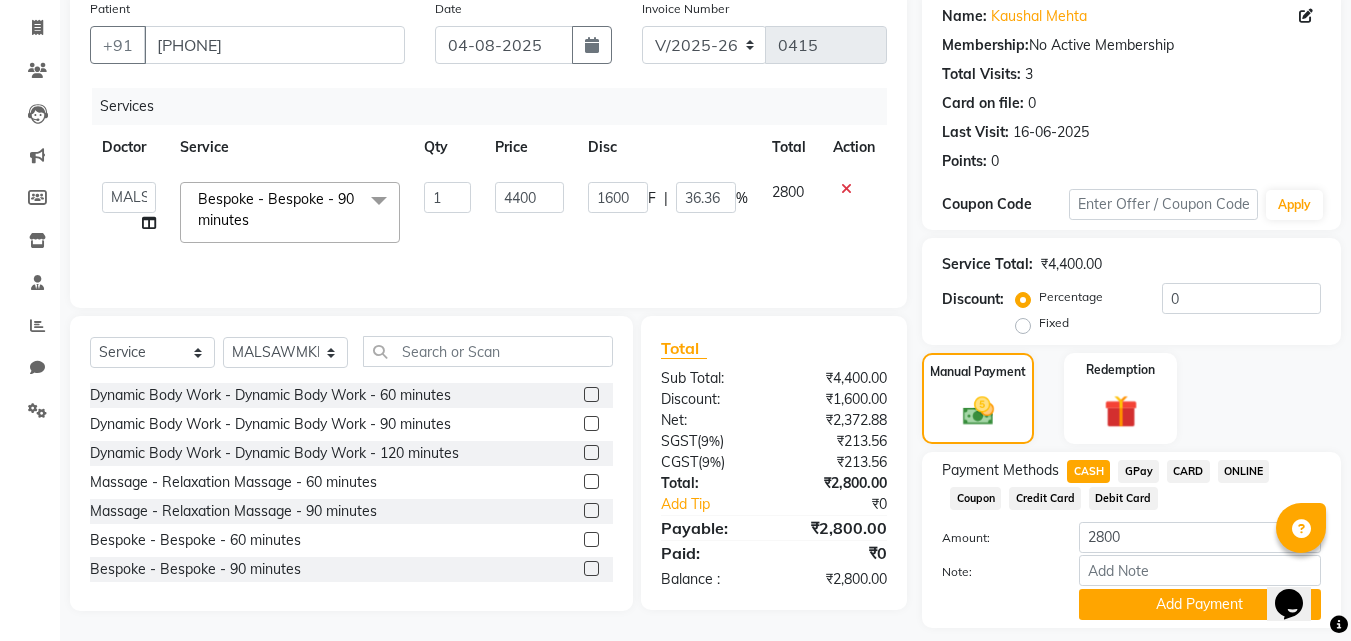 scroll, scrollTop: 218, scrollLeft: 0, axis: vertical 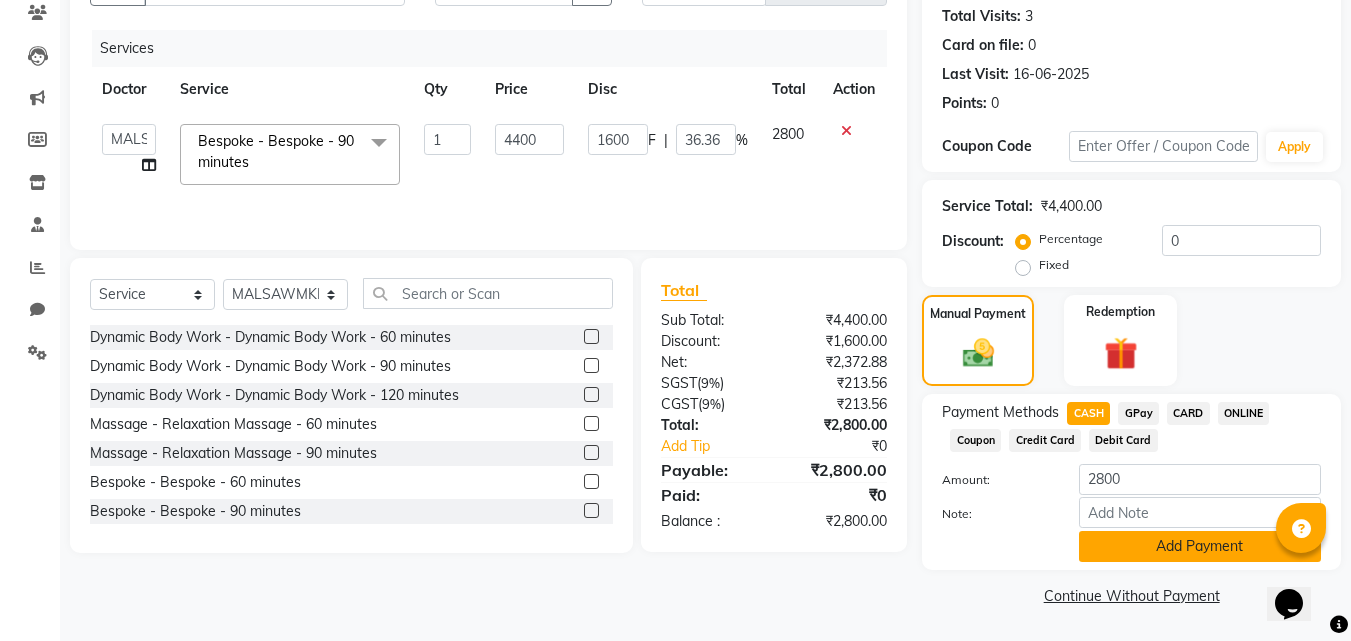 click on "Add Payment" 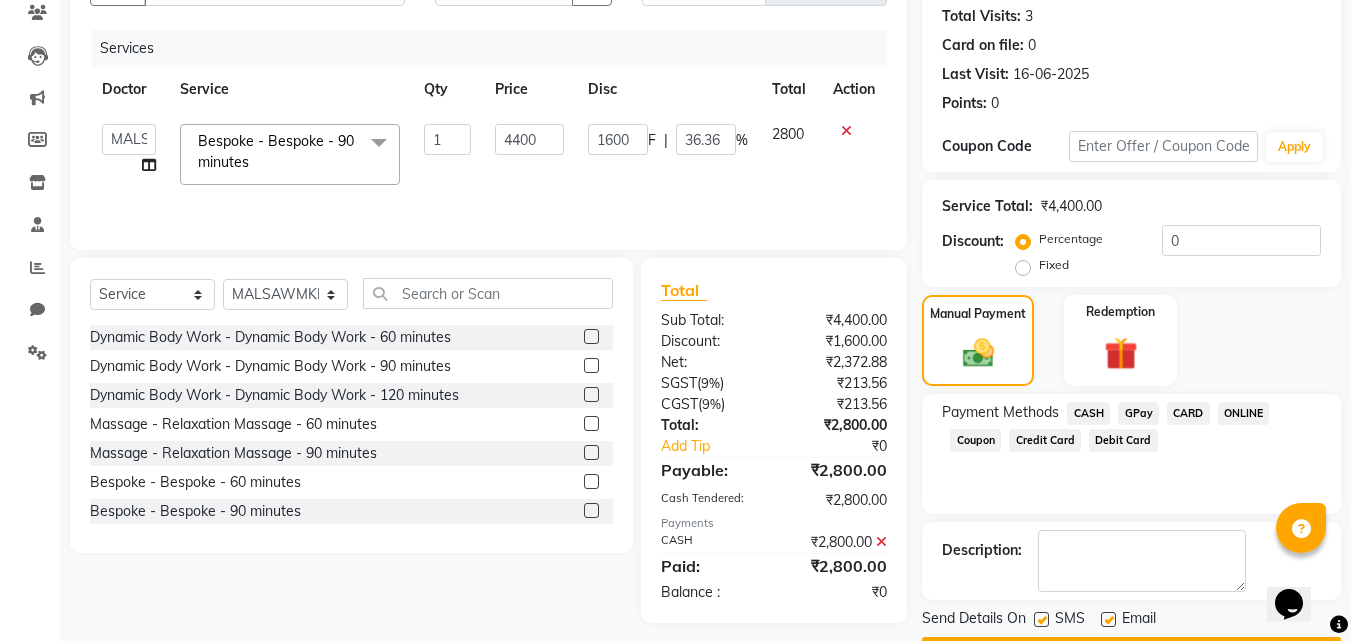 scroll, scrollTop: 275, scrollLeft: 0, axis: vertical 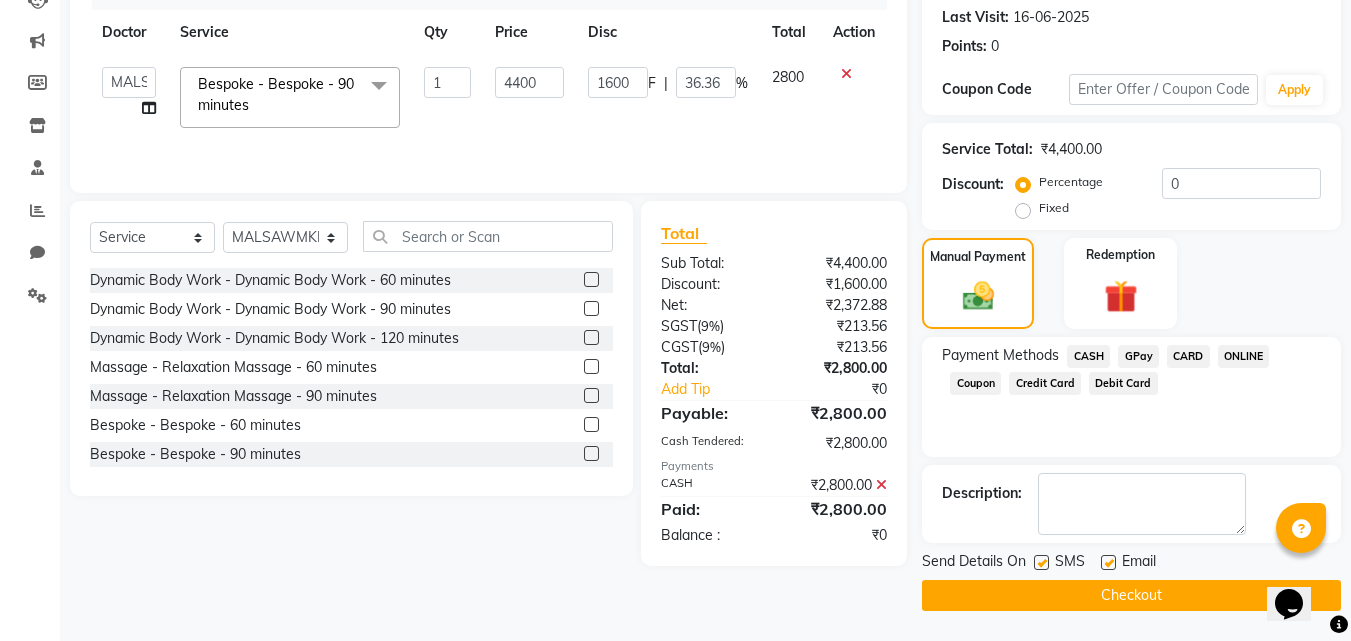 click on "Checkout" 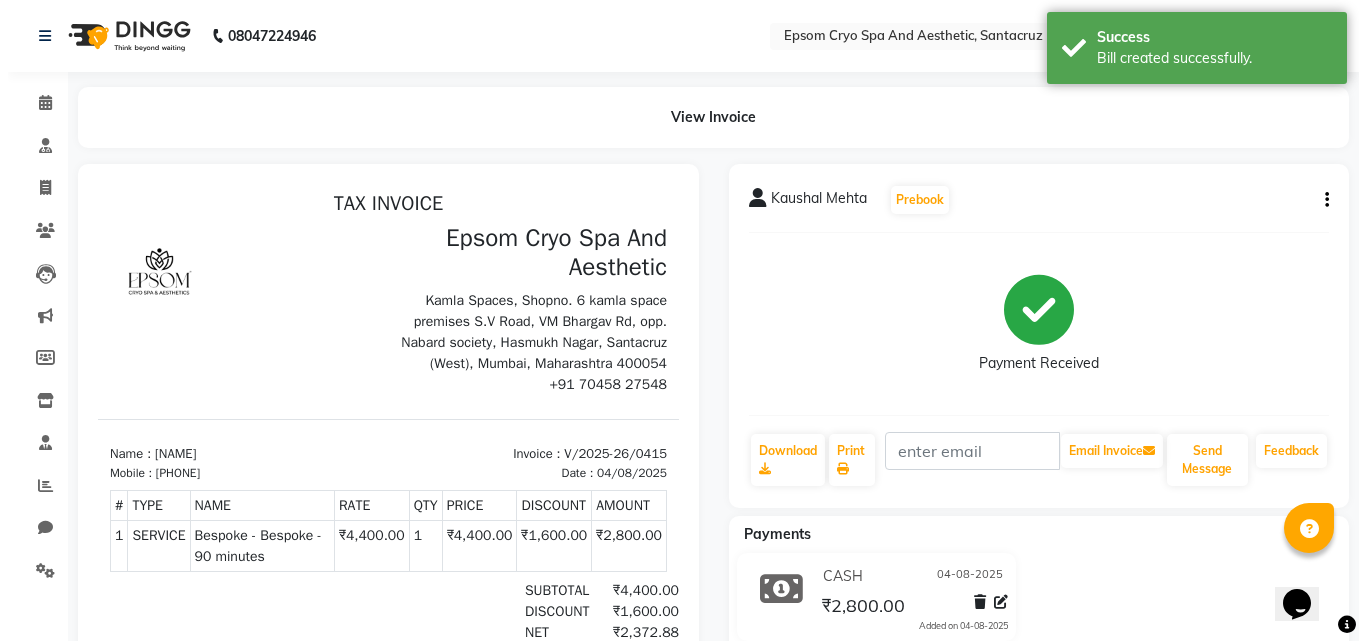 scroll, scrollTop: 0, scrollLeft: 0, axis: both 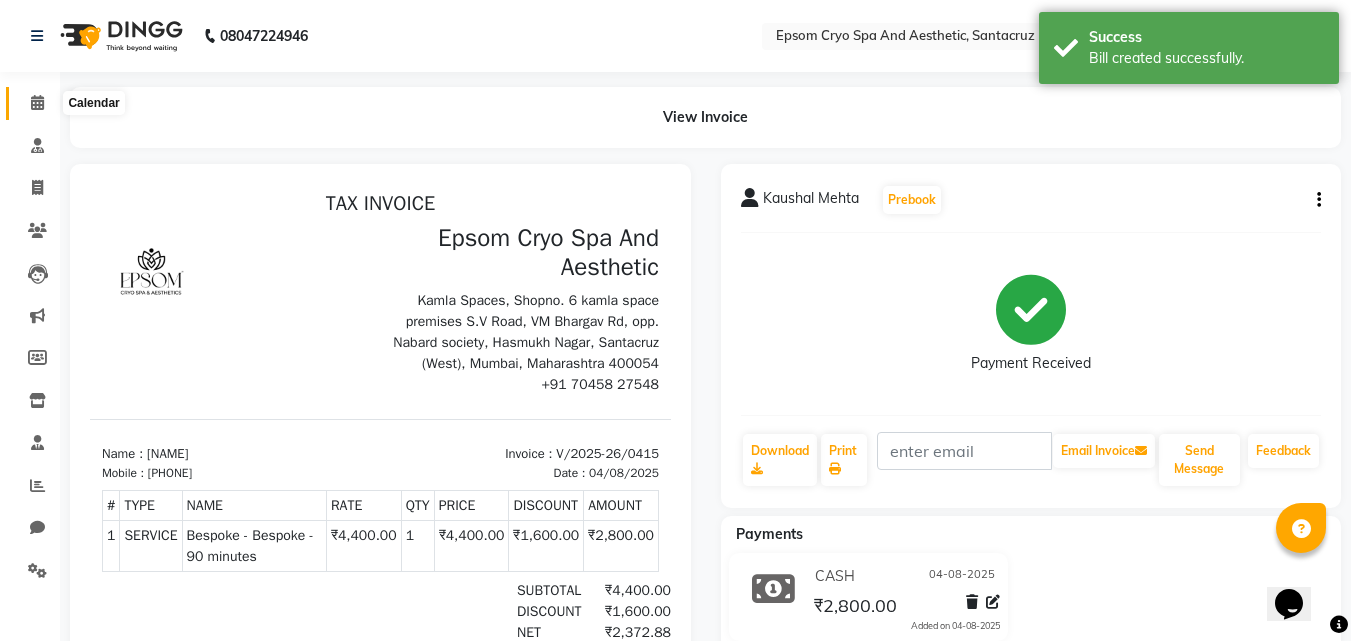click 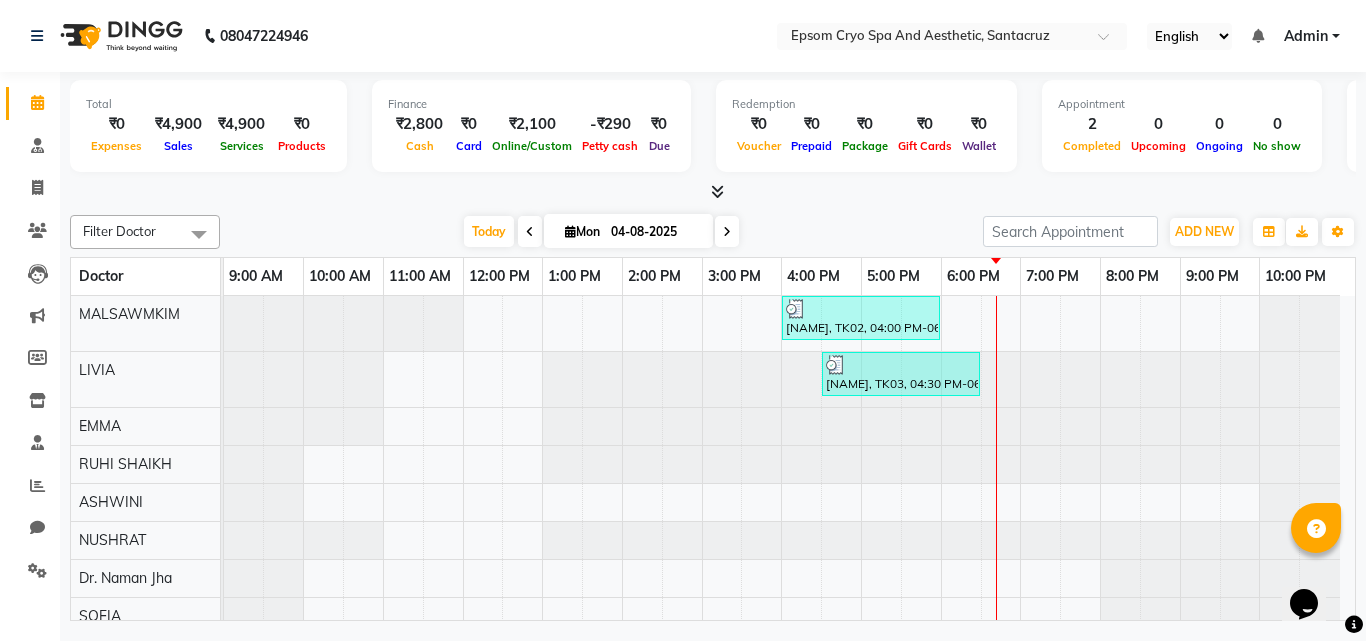 click at bounding box center (713, 192) 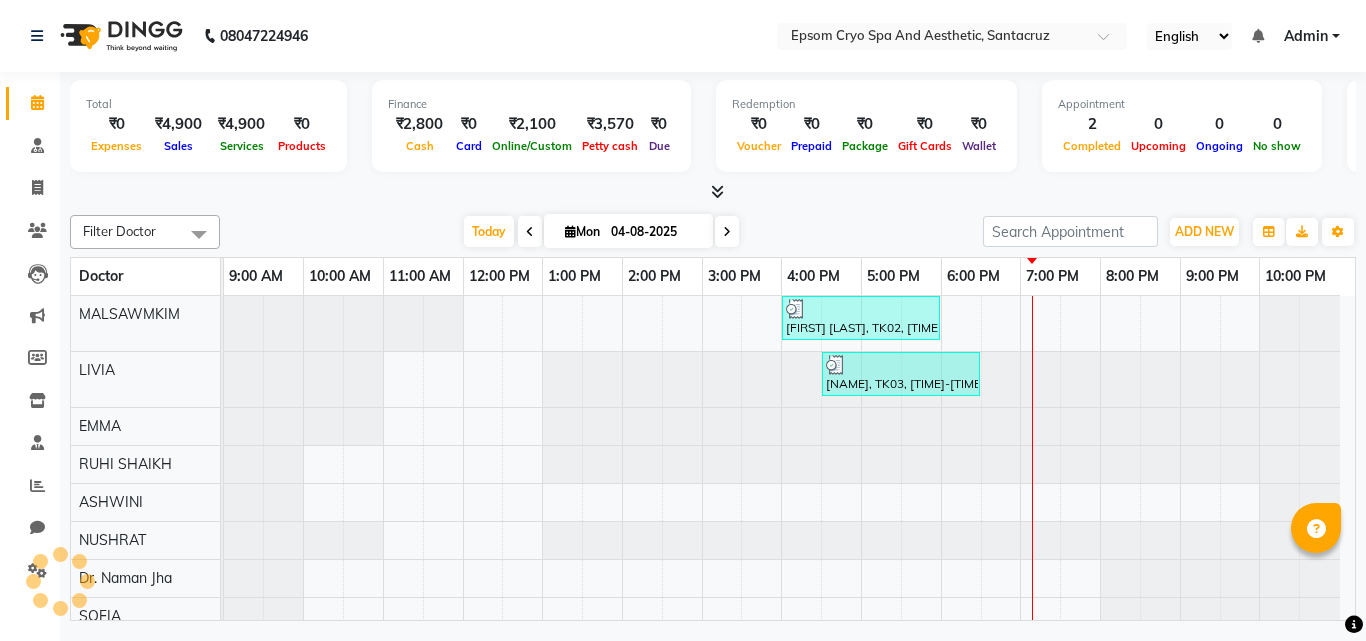 scroll, scrollTop: 0, scrollLeft: 0, axis: both 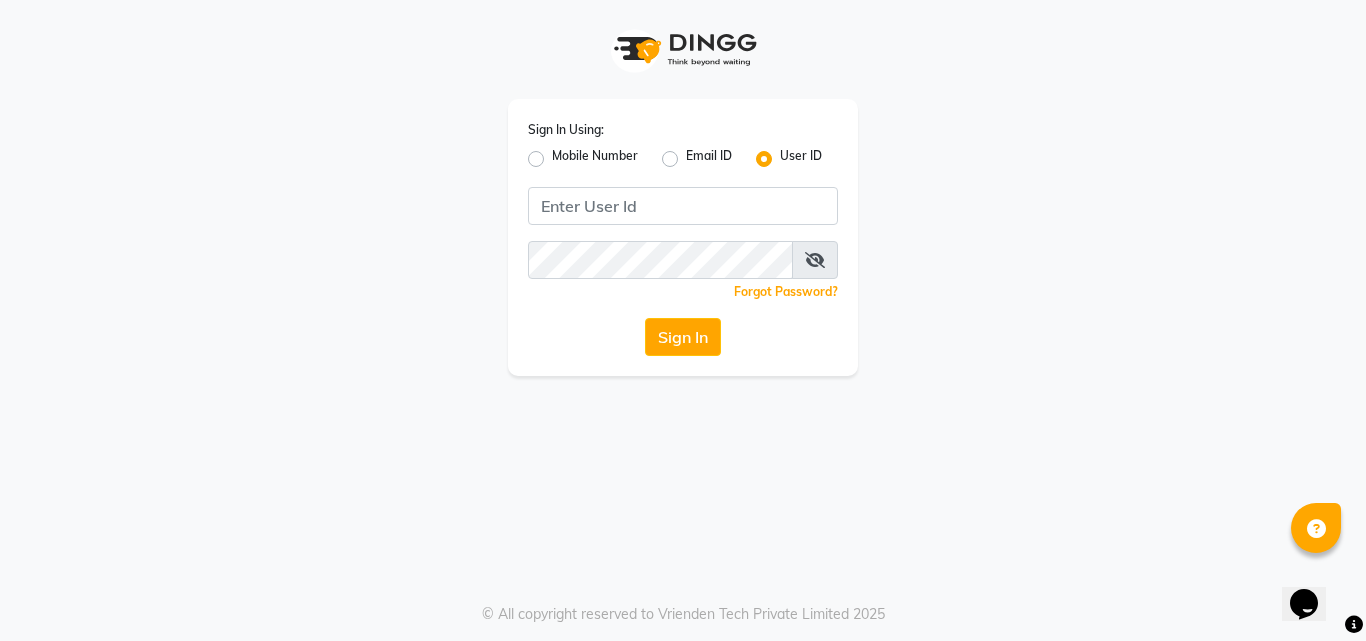 click on "Mobile Number" 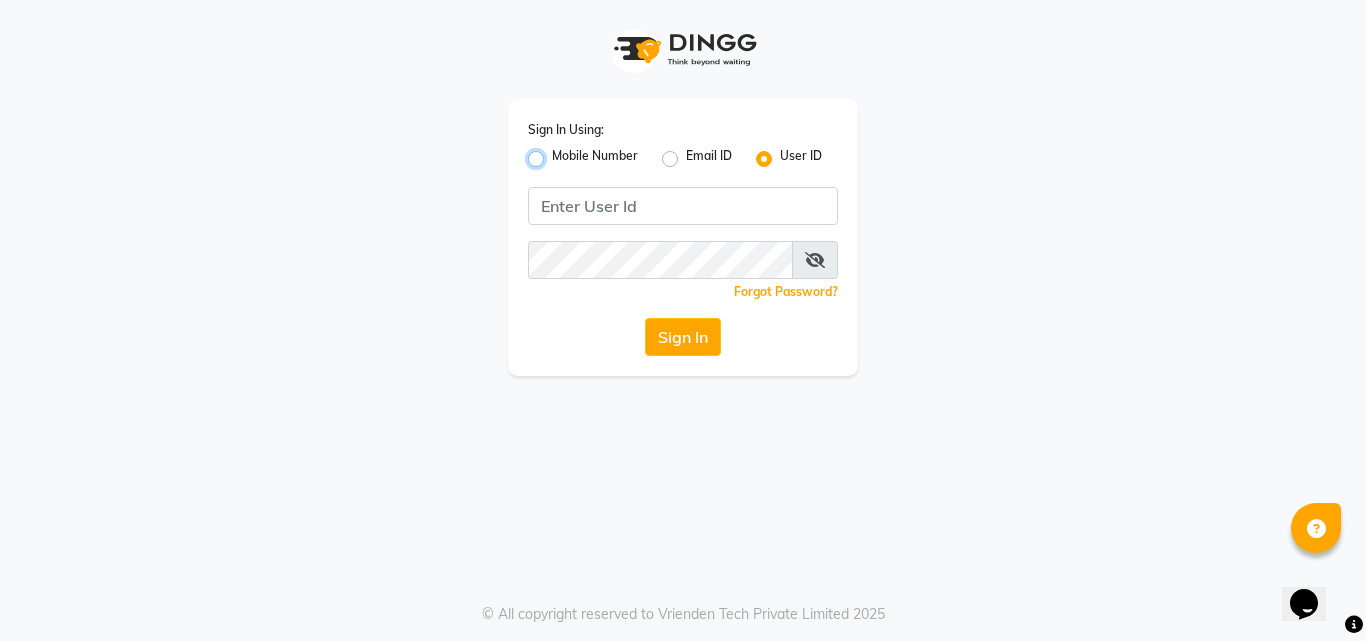 click on "Mobile Number" at bounding box center [558, 153] 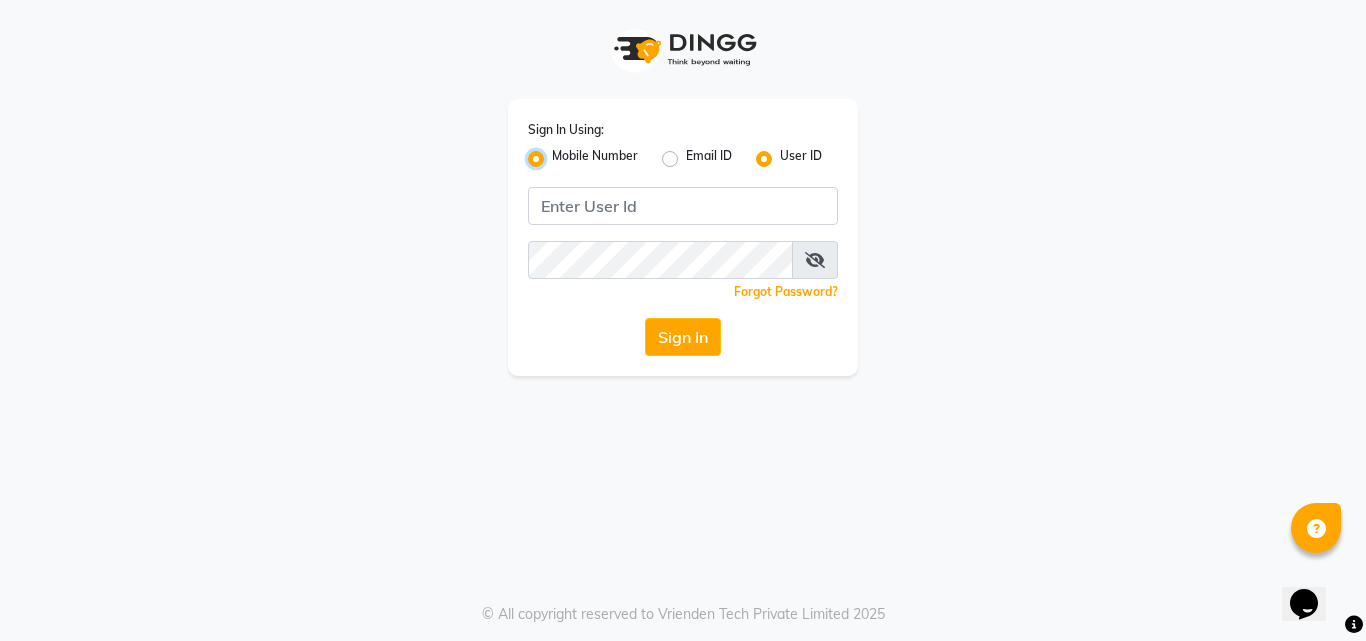 radio on "false" 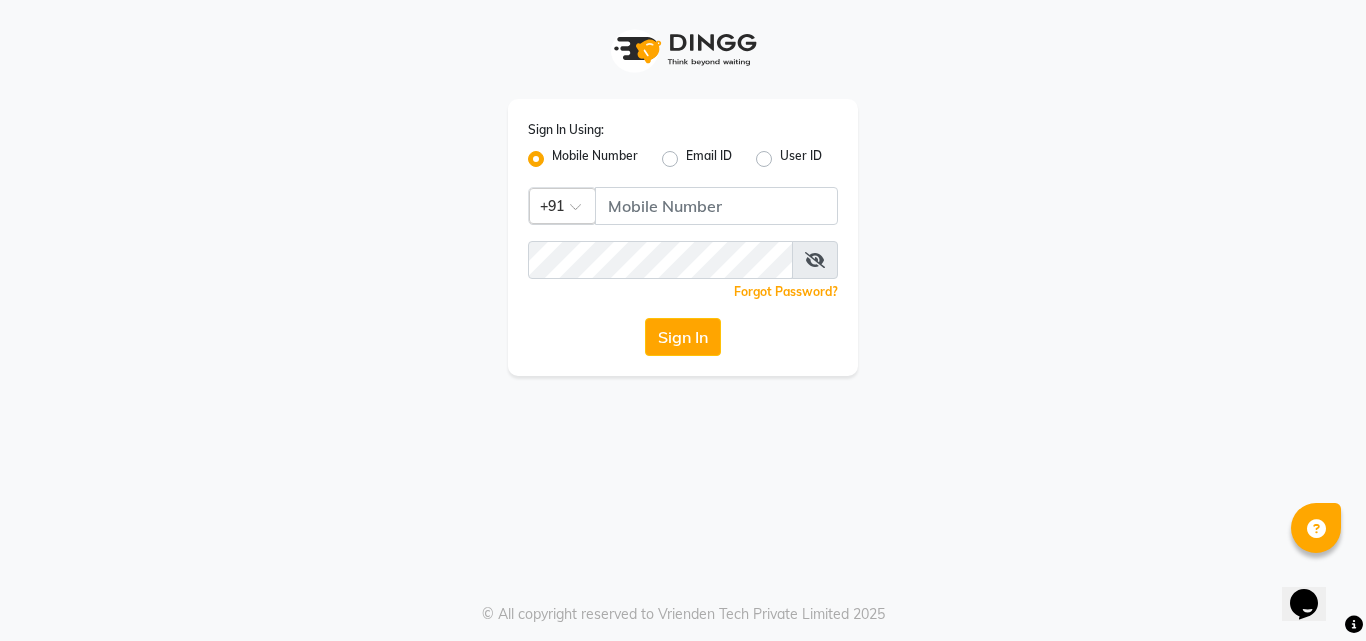 click 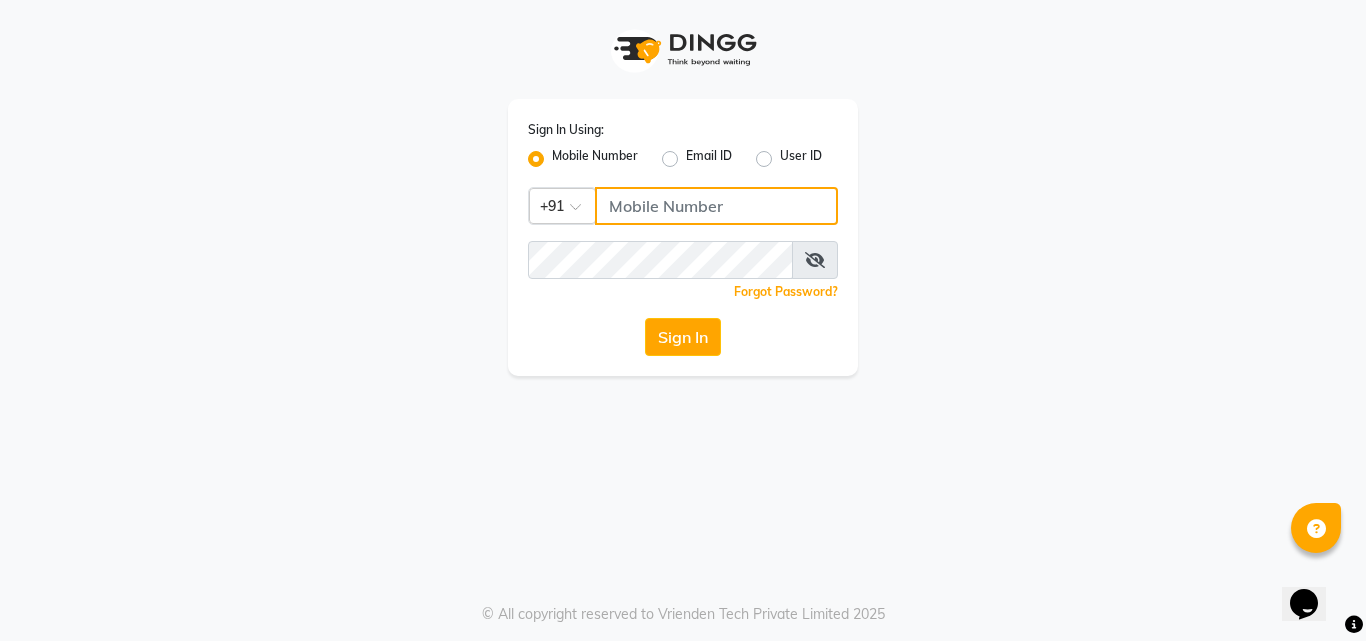 click 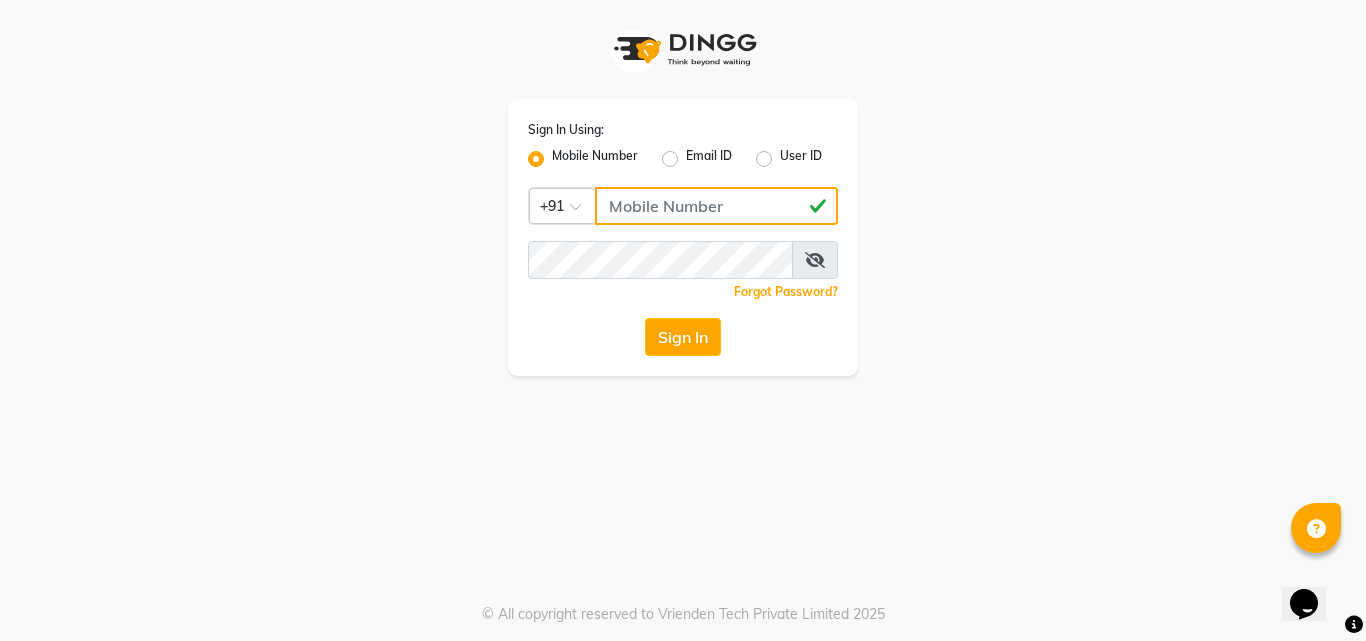 type on "[PHONE]" 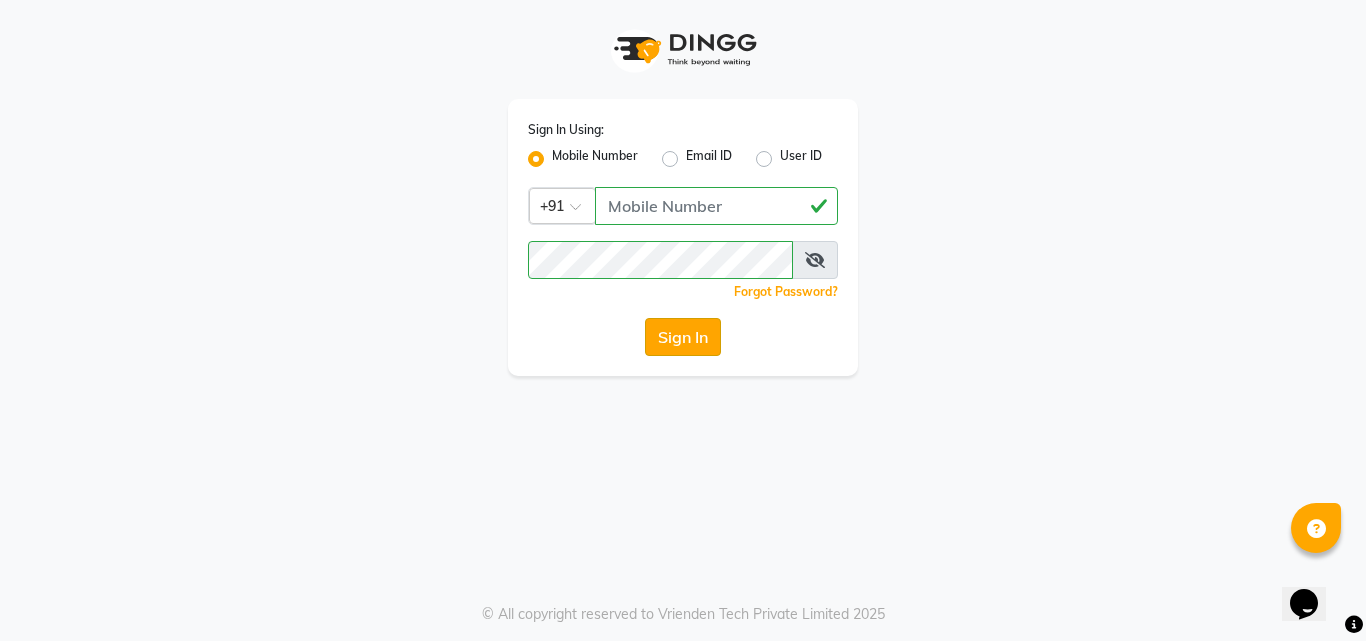 click on "Sign In" 